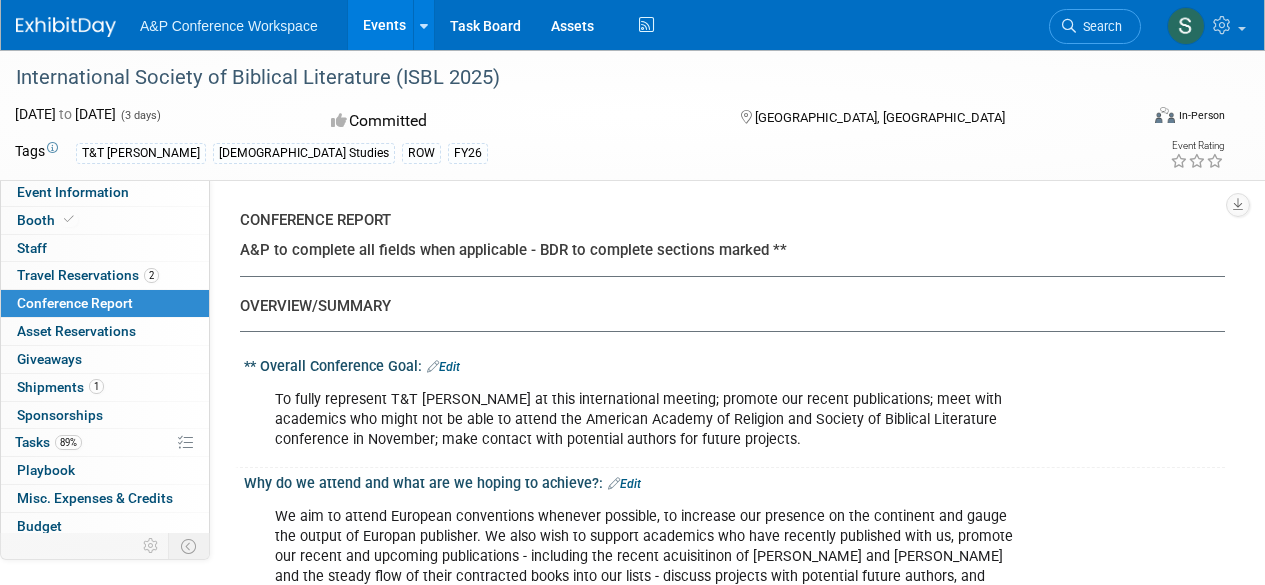 scroll, scrollTop: 2700, scrollLeft: 0, axis: vertical 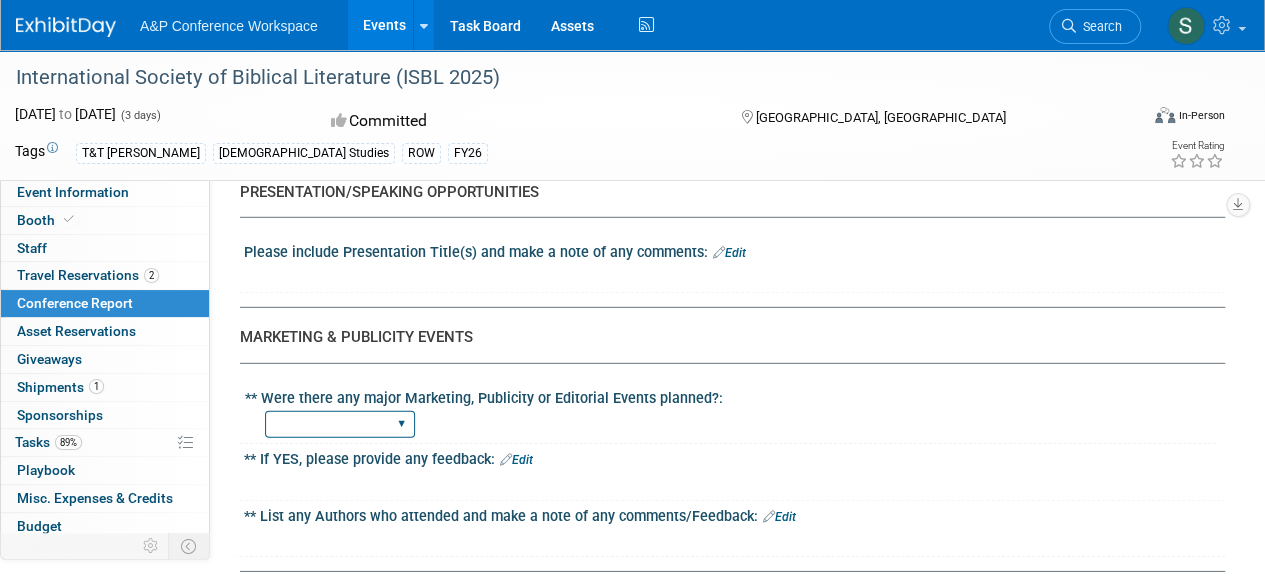 click on "YES
NO" at bounding box center [340, 424] 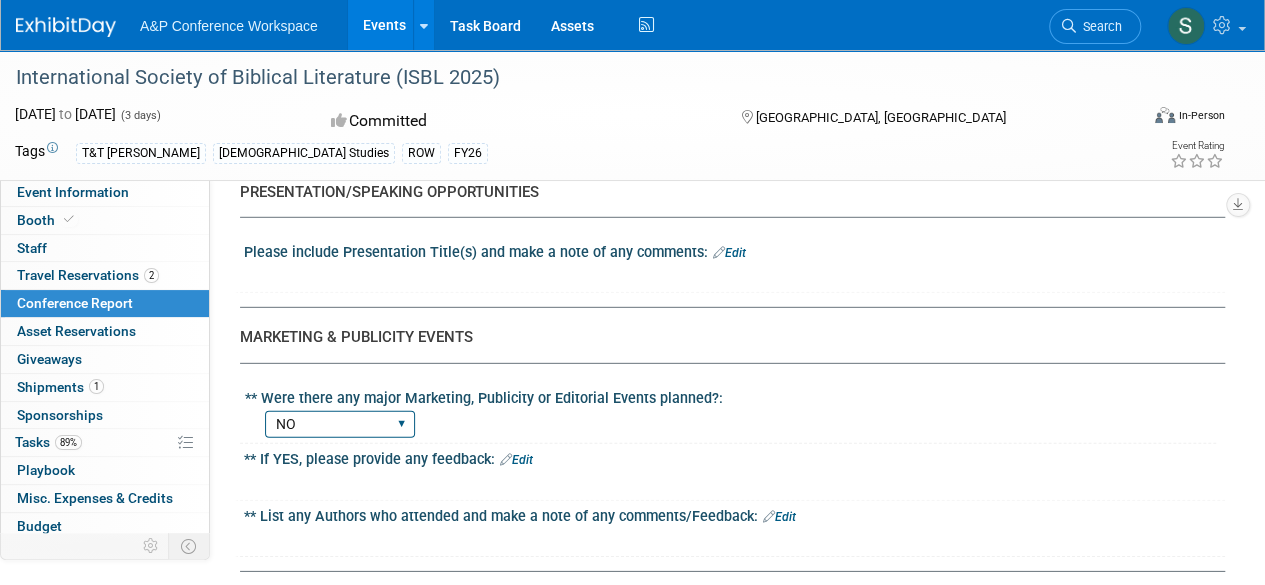 click on "YES
NO" at bounding box center [340, 424] 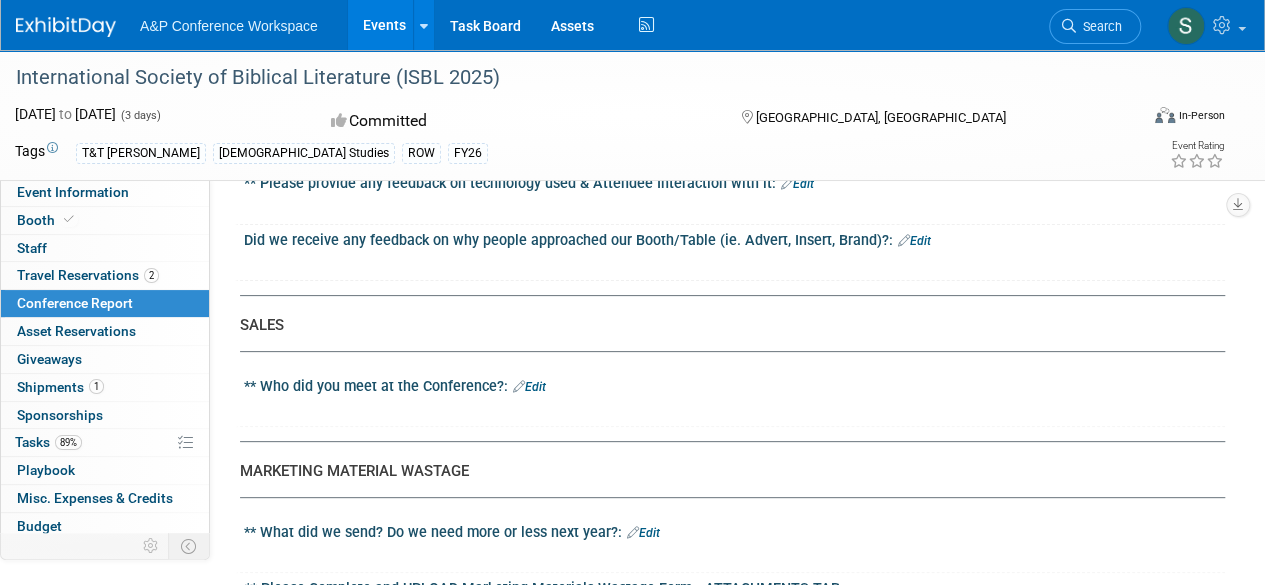 scroll, scrollTop: 3900, scrollLeft: 0, axis: vertical 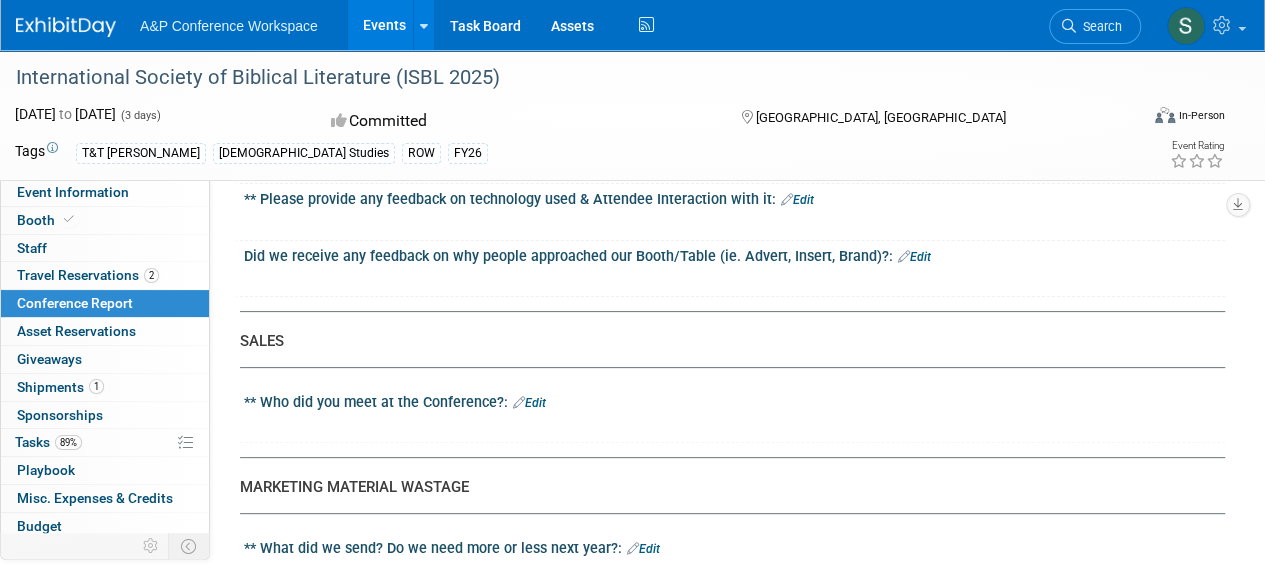 click on "Edit" at bounding box center [529, 403] 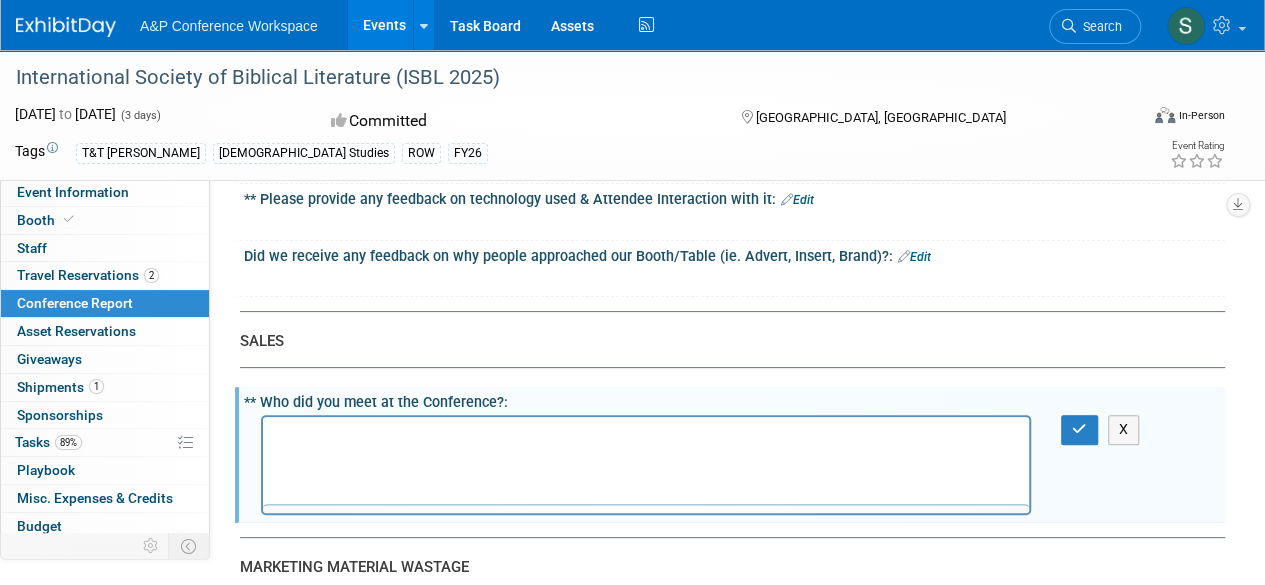 scroll, scrollTop: 0, scrollLeft: 0, axis: both 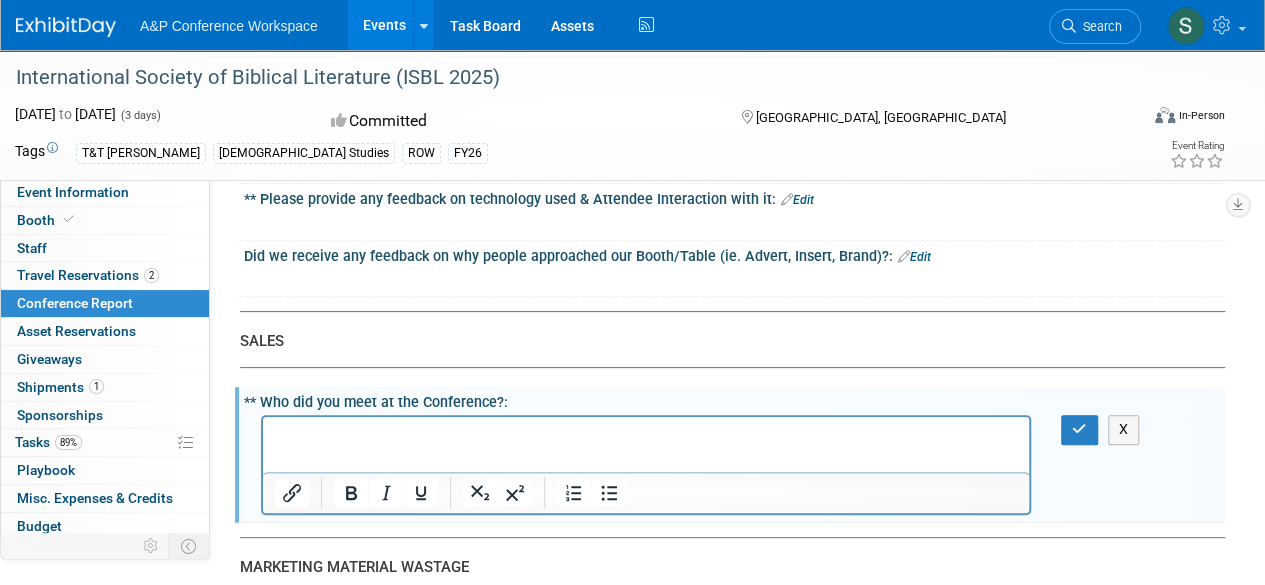 type 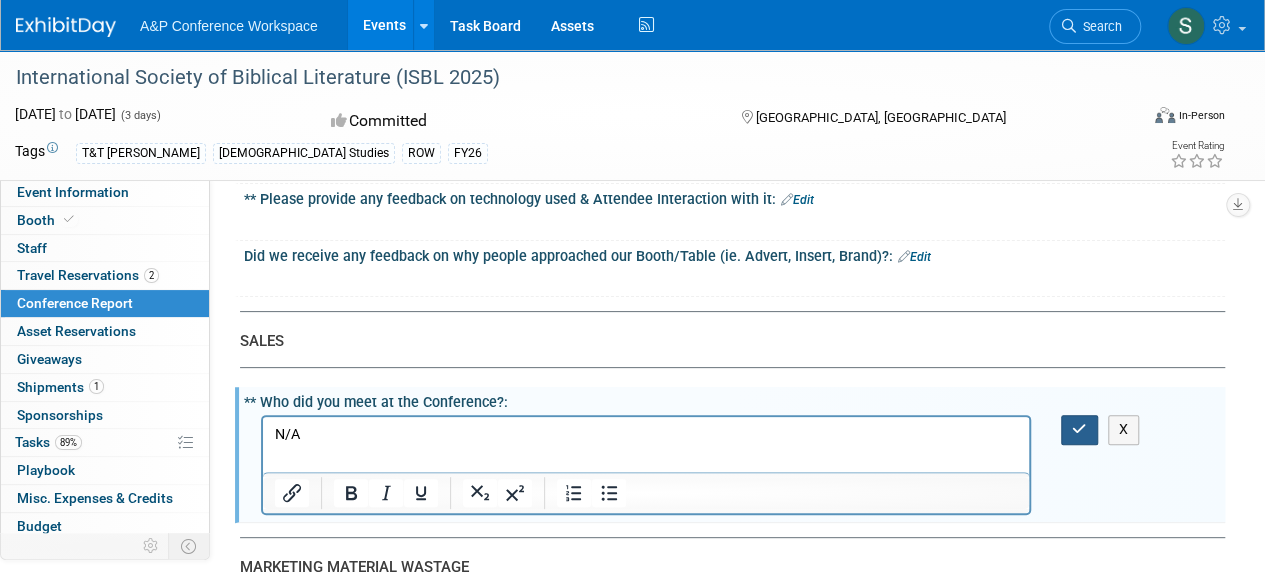 click at bounding box center [1079, 429] 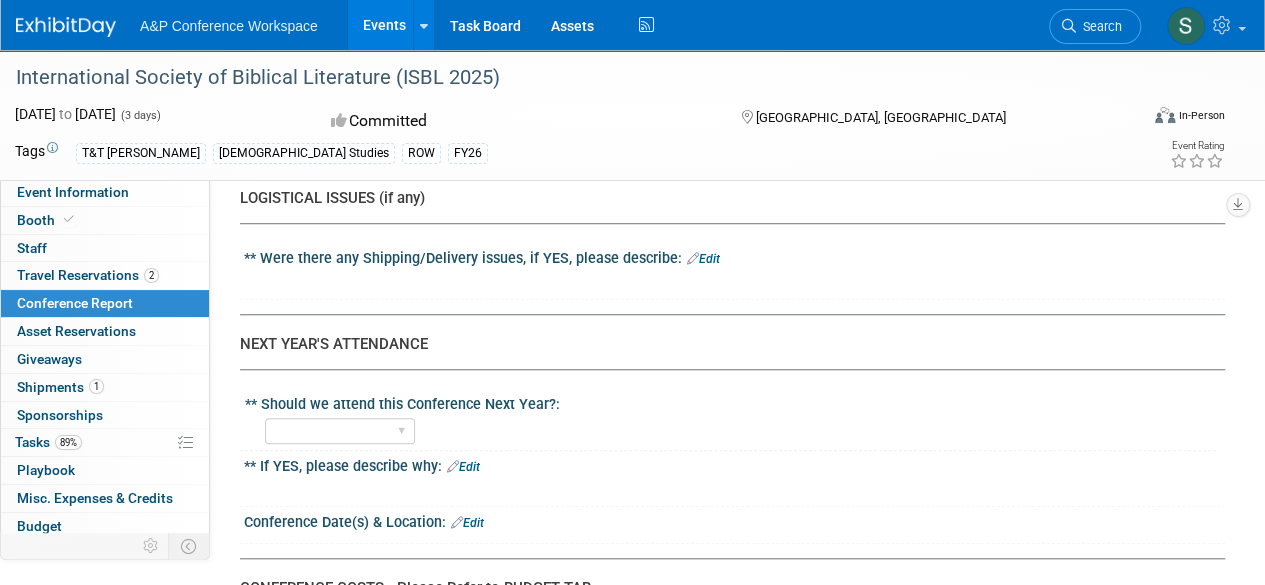 scroll, scrollTop: 4415, scrollLeft: 0, axis: vertical 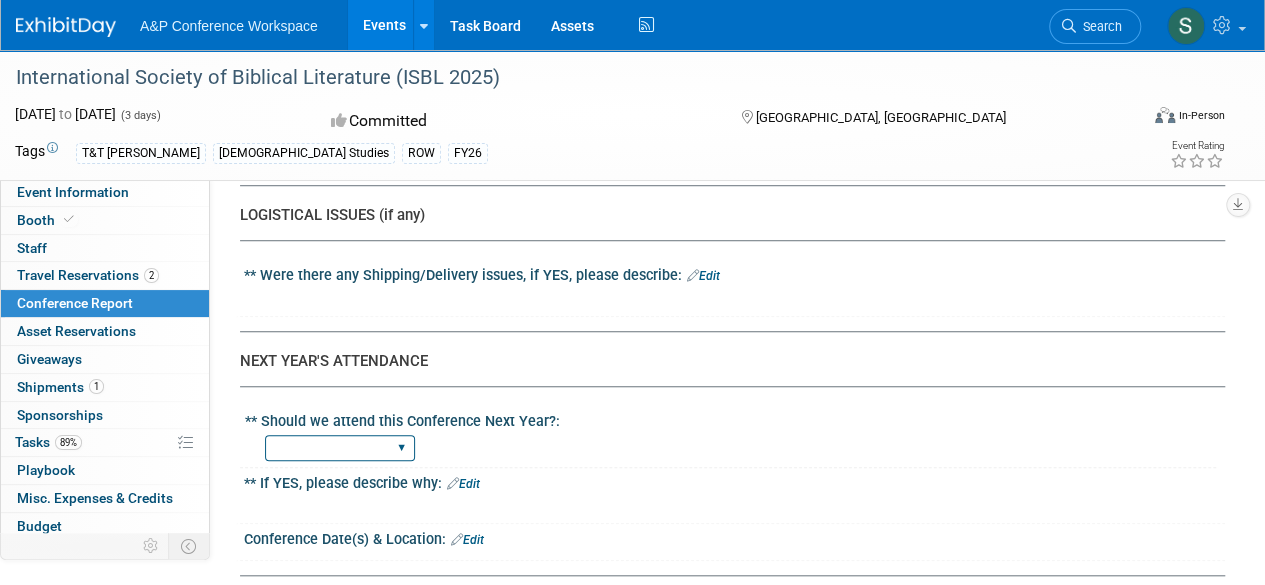 click on "YES
NO" at bounding box center (340, 448) 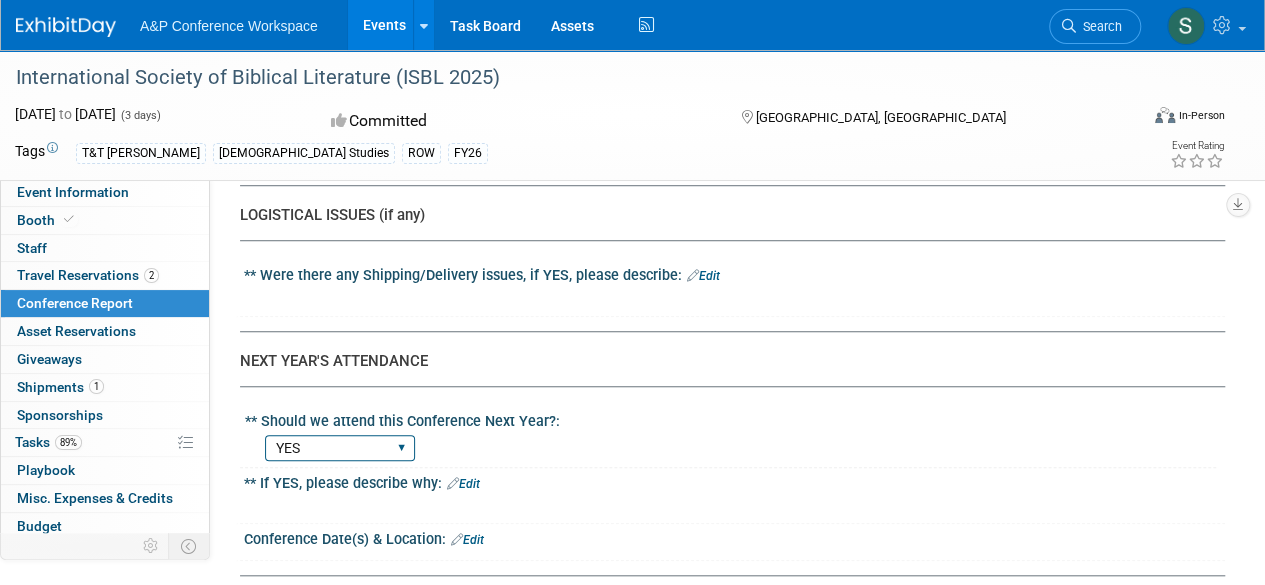 click on "YES
NO" at bounding box center (340, 448) 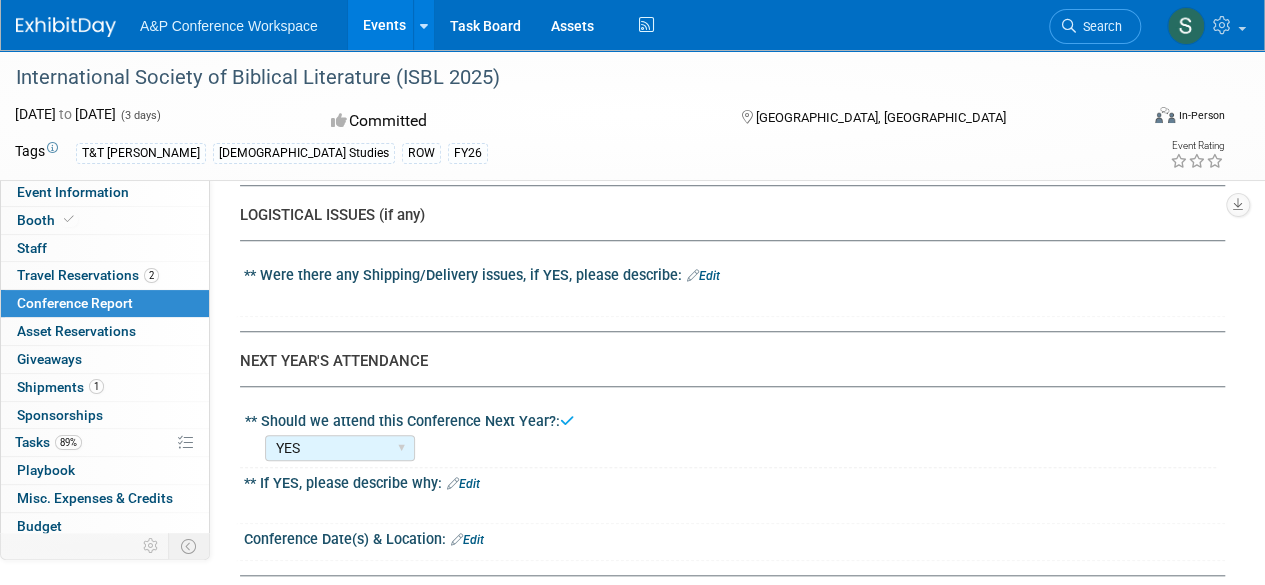 click at bounding box center (453, 483) 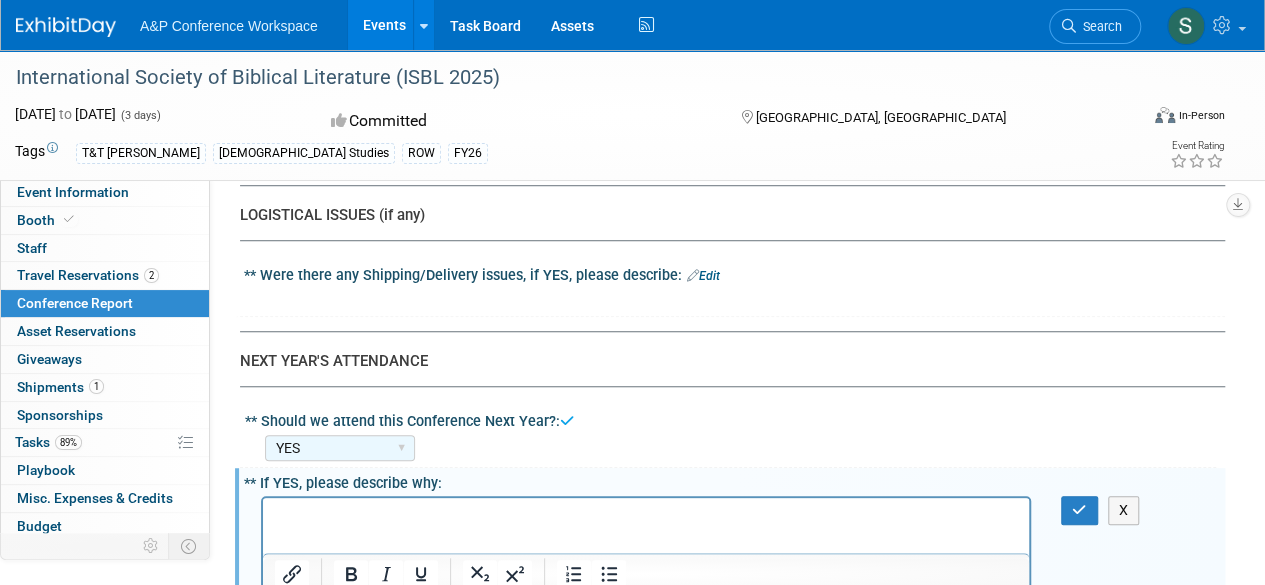 scroll, scrollTop: 0, scrollLeft: 0, axis: both 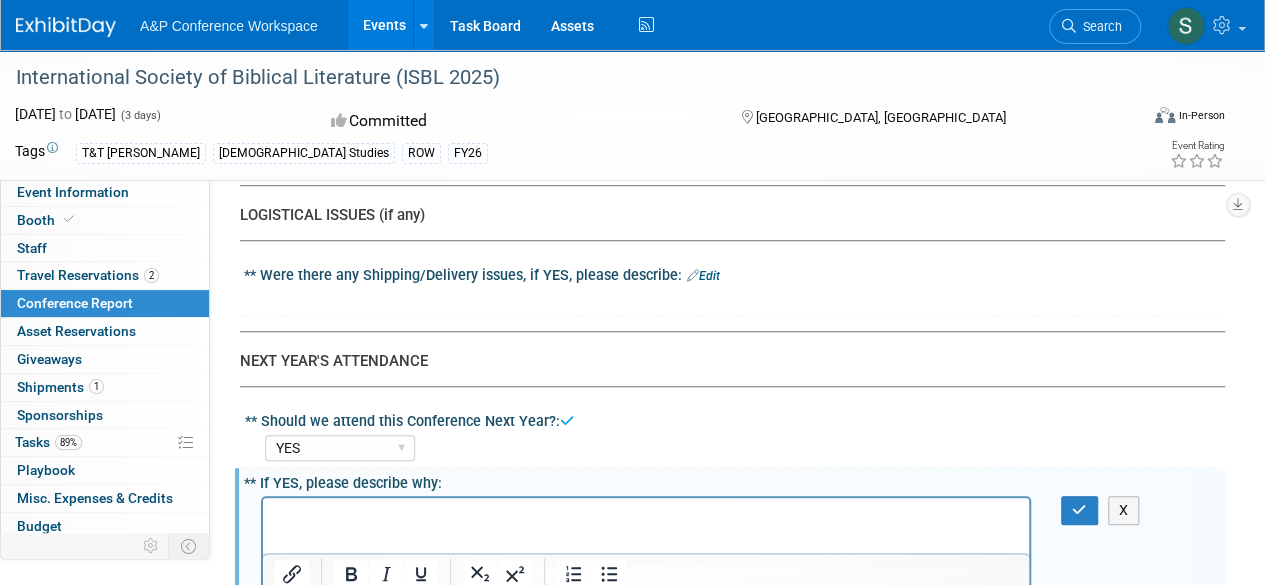 click at bounding box center [646, 516] 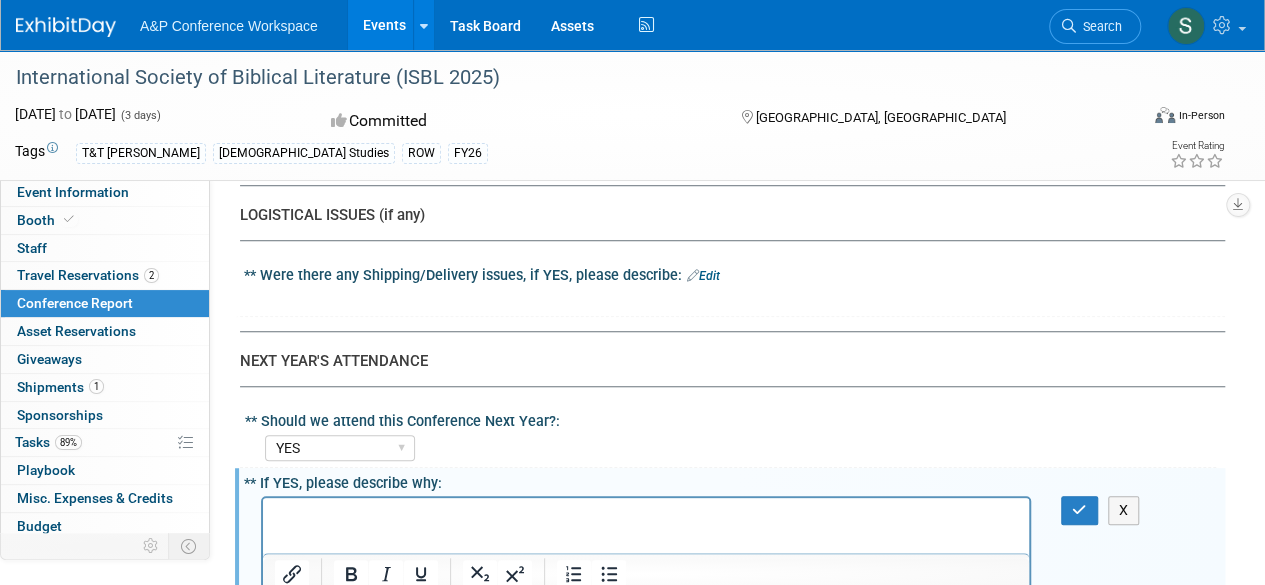 type 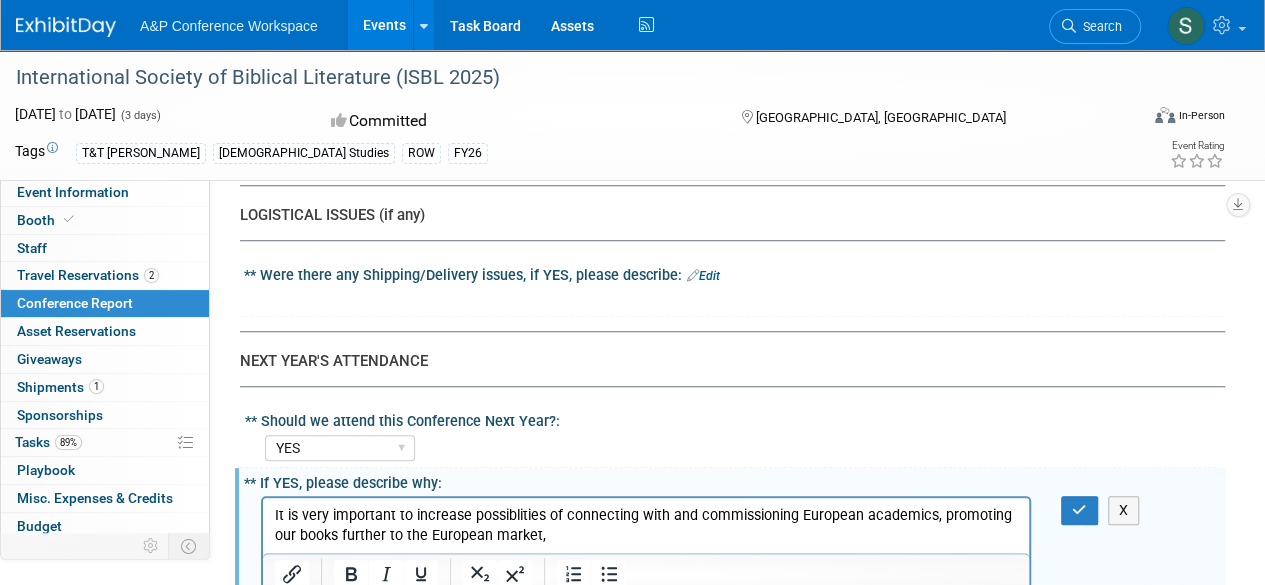 click on "It is very important to increase possiblities of connecting with and commissioning European academics, promoting our books further to the European market," at bounding box center [646, 526] 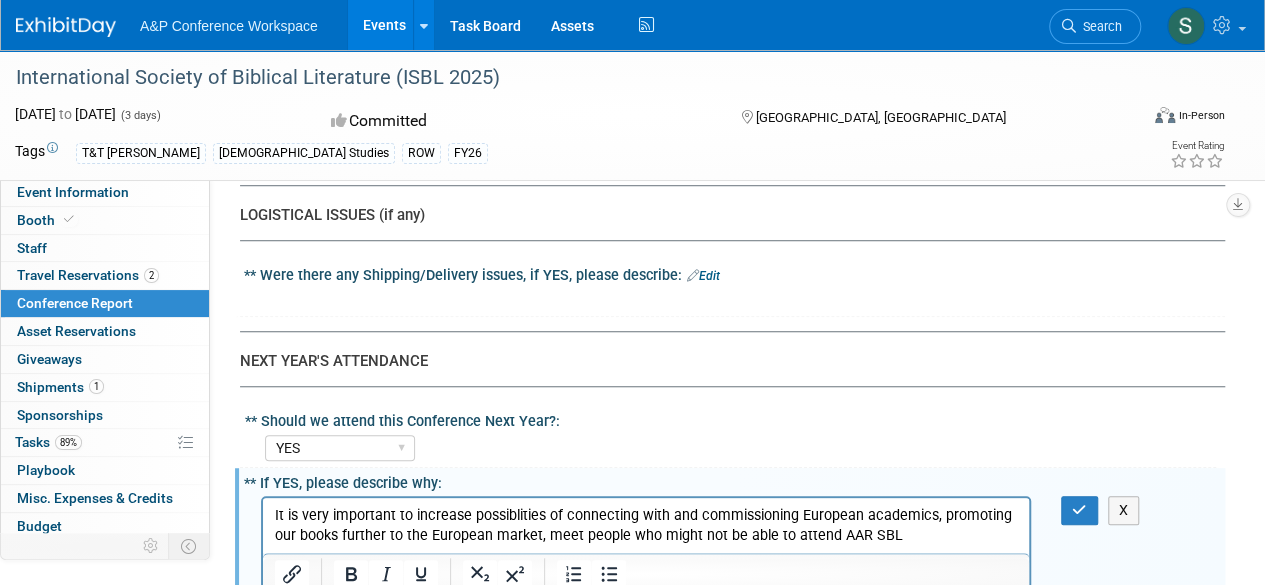 click on "It is very important to increase possiblities of connecting with and commissioning European academics, promoting our books further to the European market, meet people who might not be able to attend AAR SBL" at bounding box center [646, 526] 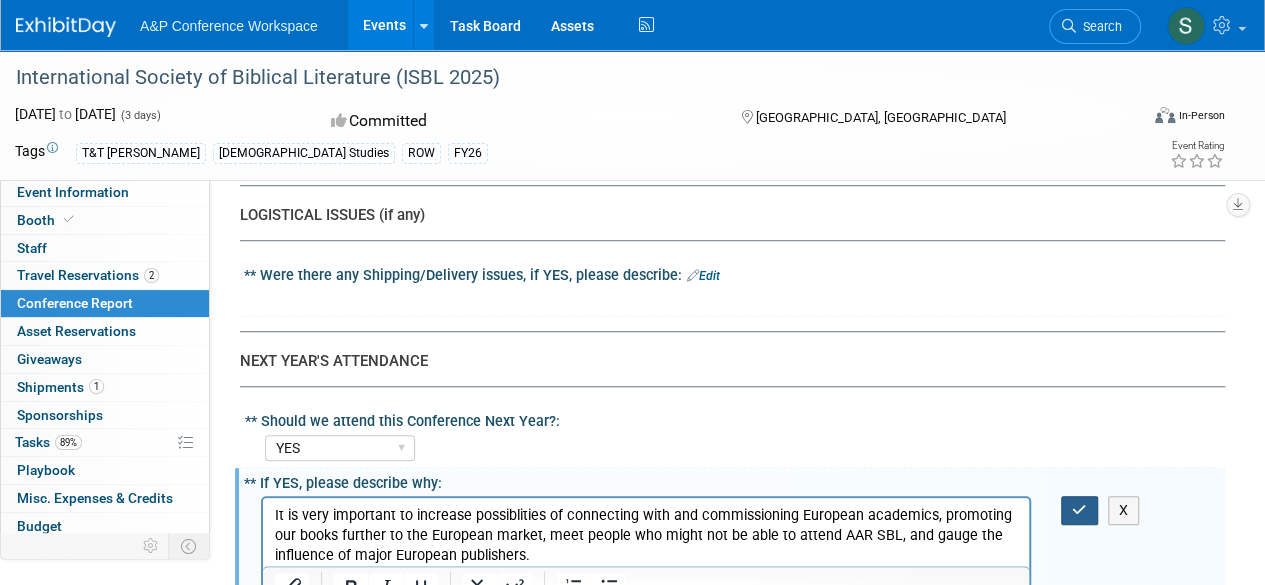 click at bounding box center (1079, 510) 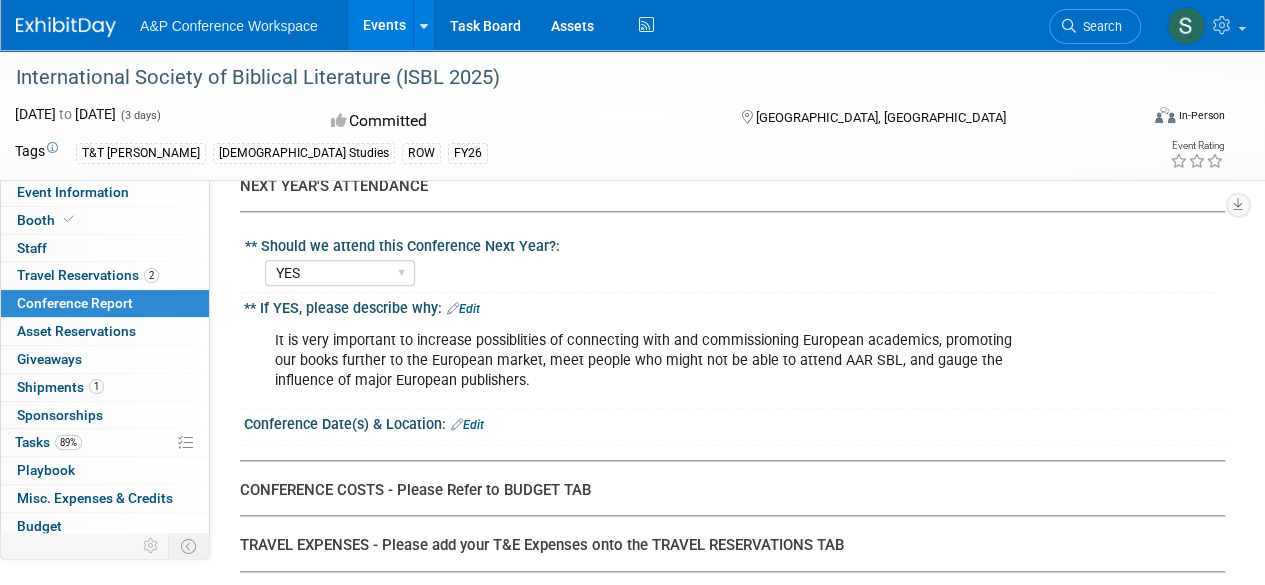 scroll, scrollTop: 4615, scrollLeft: 0, axis: vertical 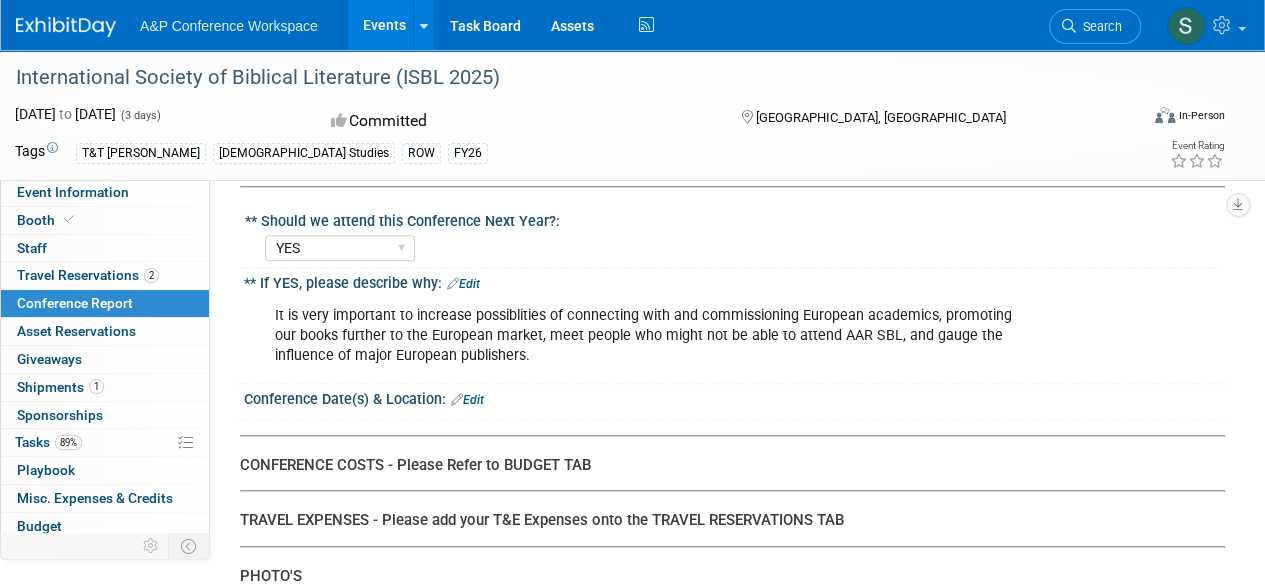 click on "Edit" at bounding box center (467, 400) 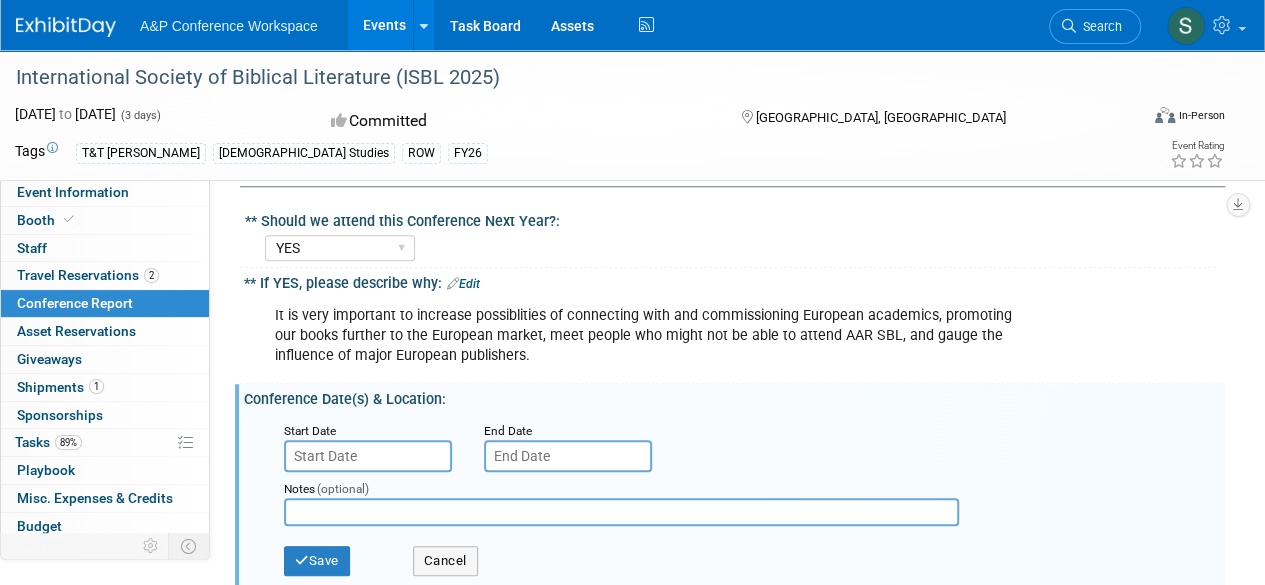 click at bounding box center (368, 456) 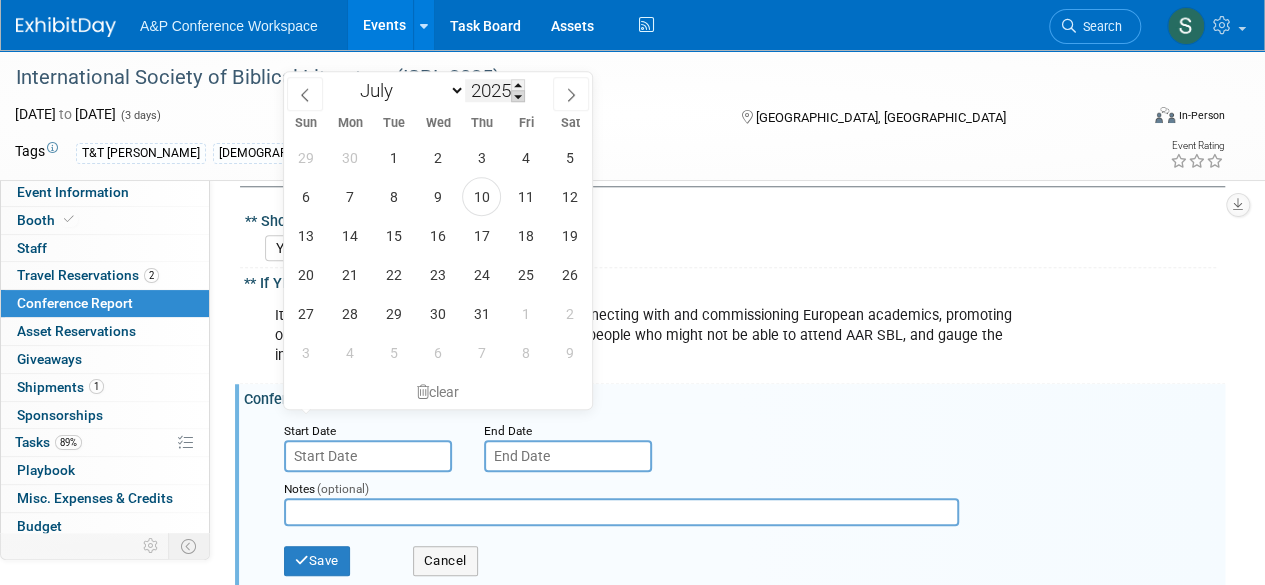 click at bounding box center (518, 96) 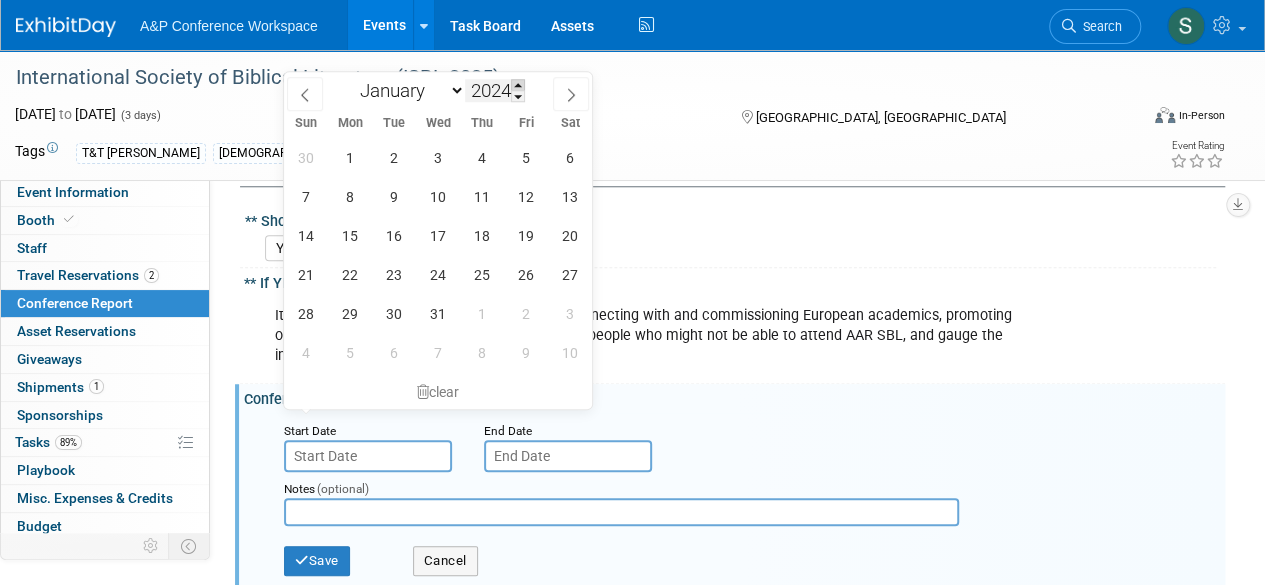 click at bounding box center (518, 85) 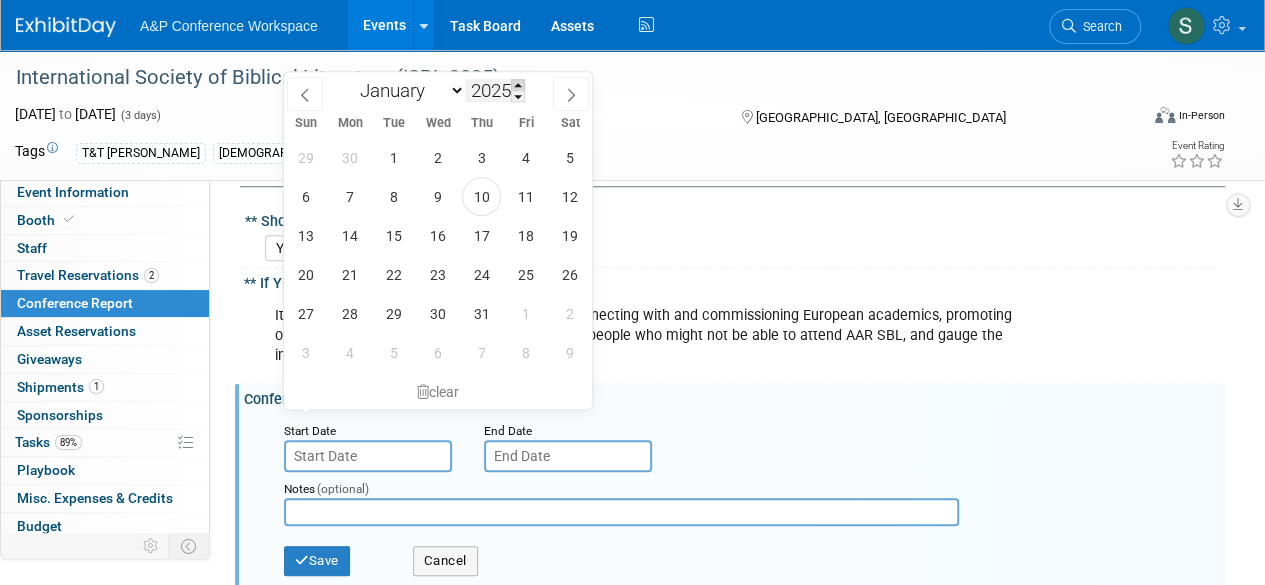 click at bounding box center [518, 85] 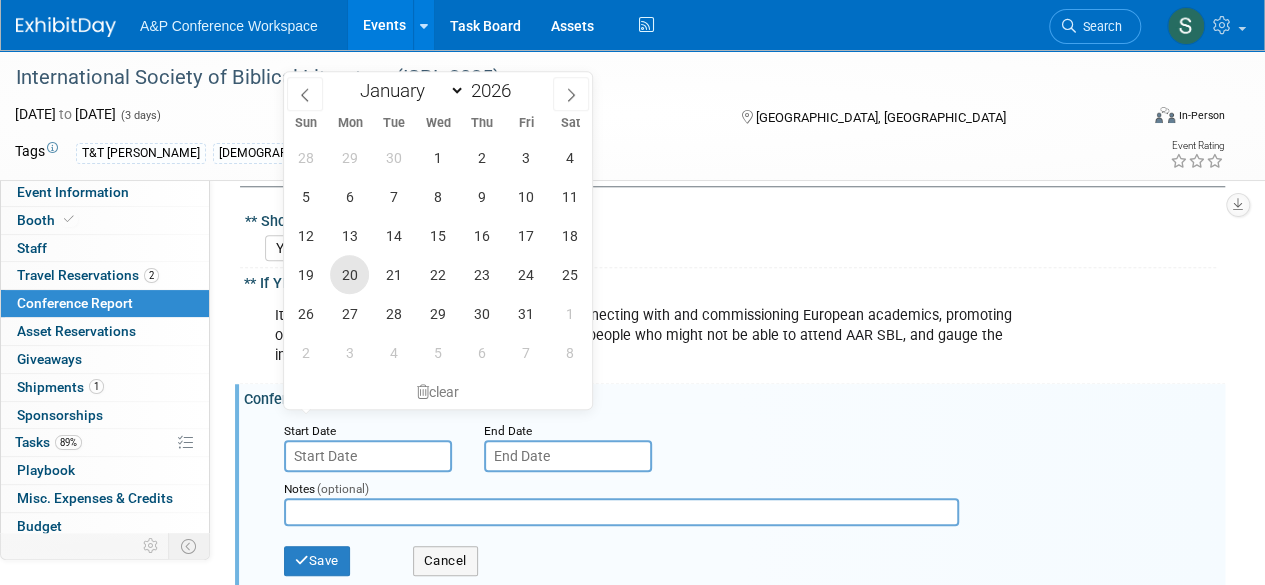 click on "20" at bounding box center (349, 274) 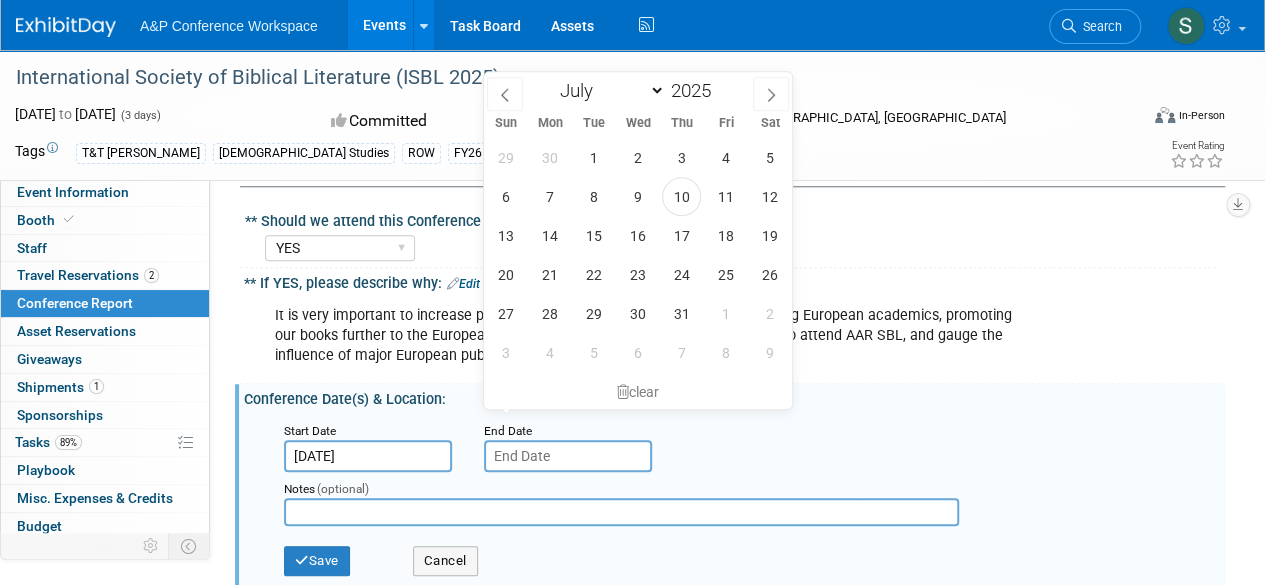 click at bounding box center (568, 456) 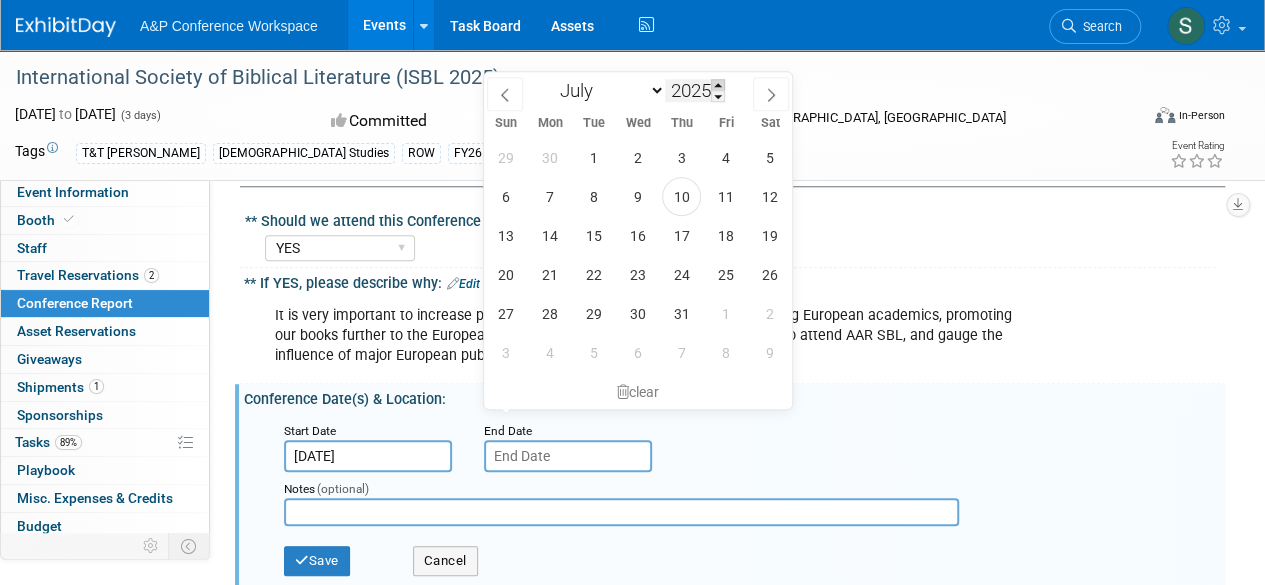 click at bounding box center (718, 85) 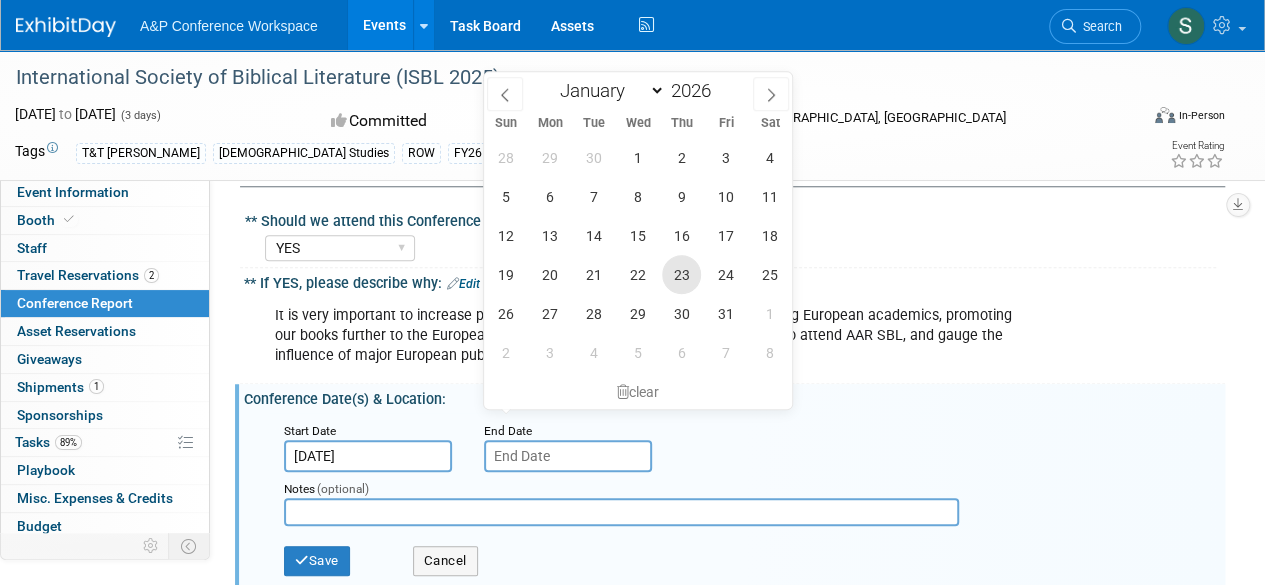 click on "23" at bounding box center [681, 274] 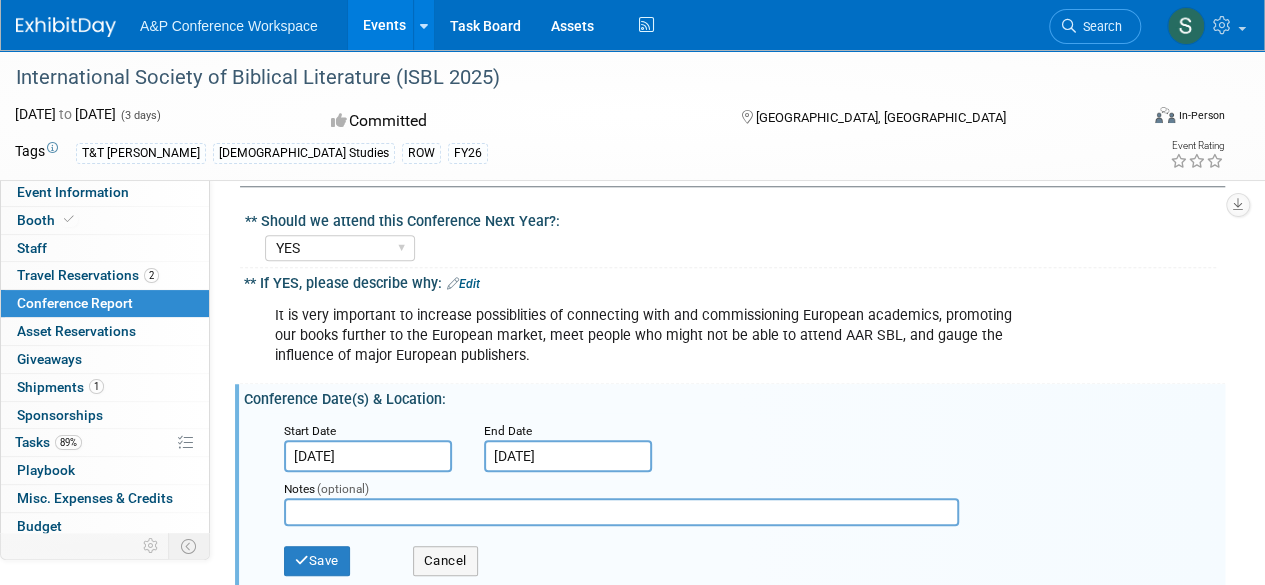 click at bounding box center (621, 512) 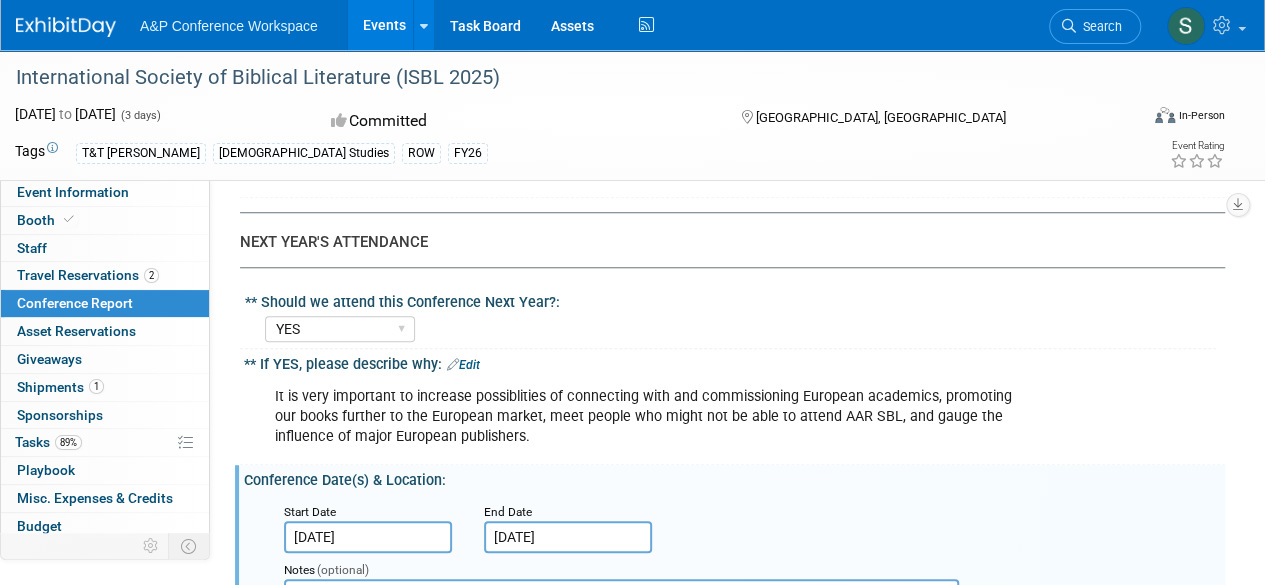 scroll, scrollTop: 4515, scrollLeft: 0, axis: vertical 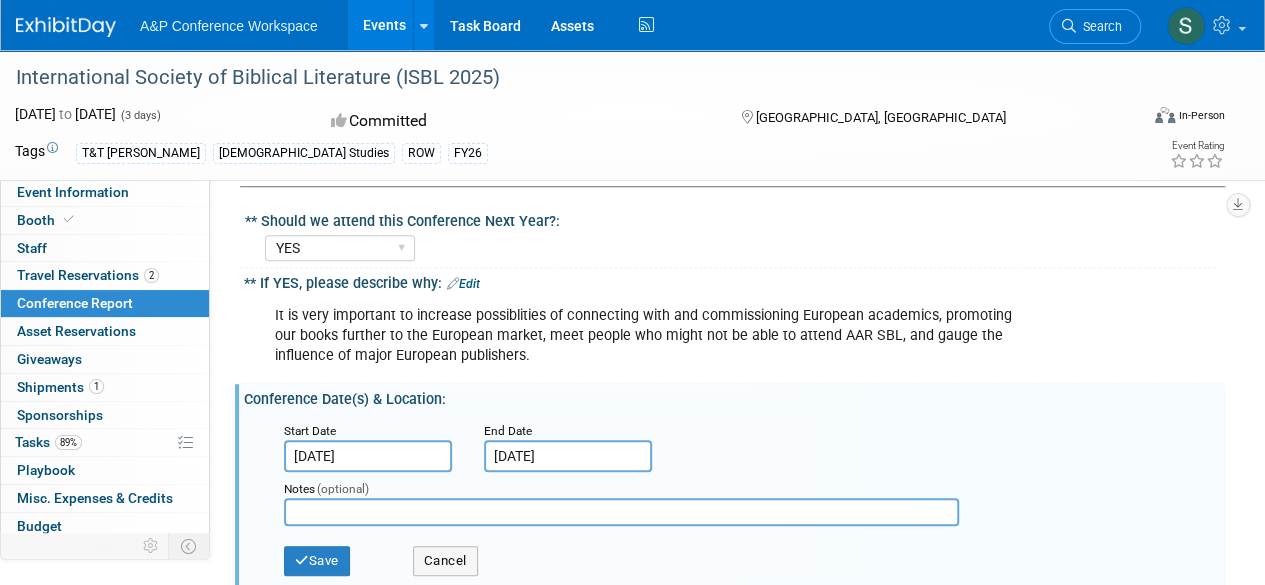 click at bounding box center (621, 512) 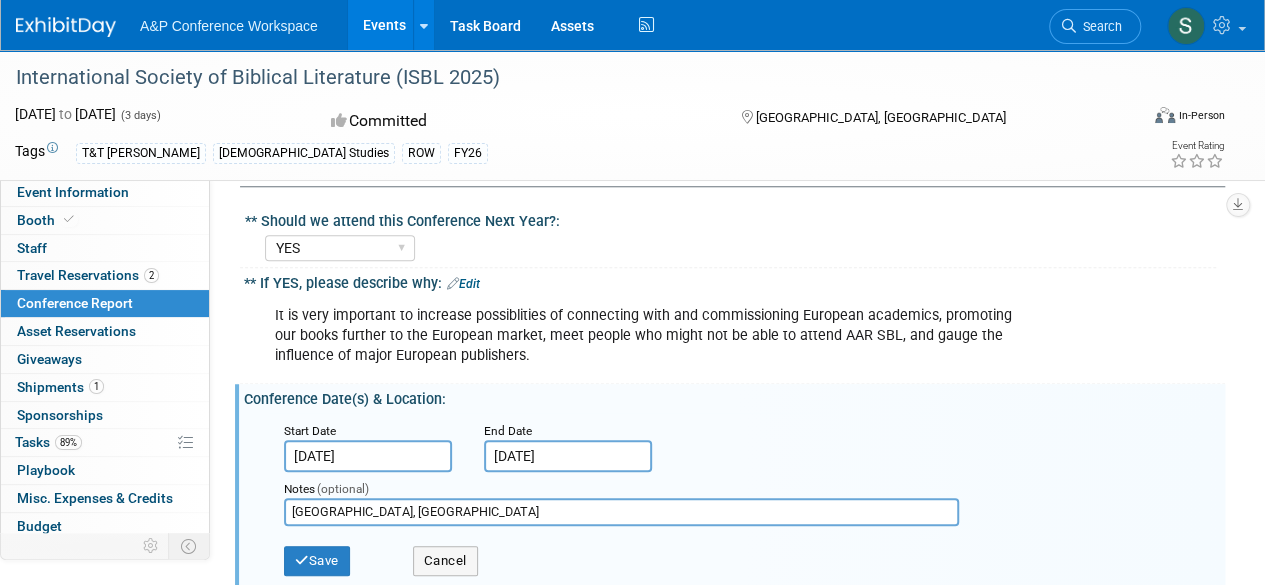 type on "[GEOGRAPHIC_DATA], [GEOGRAPHIC_DATA]" 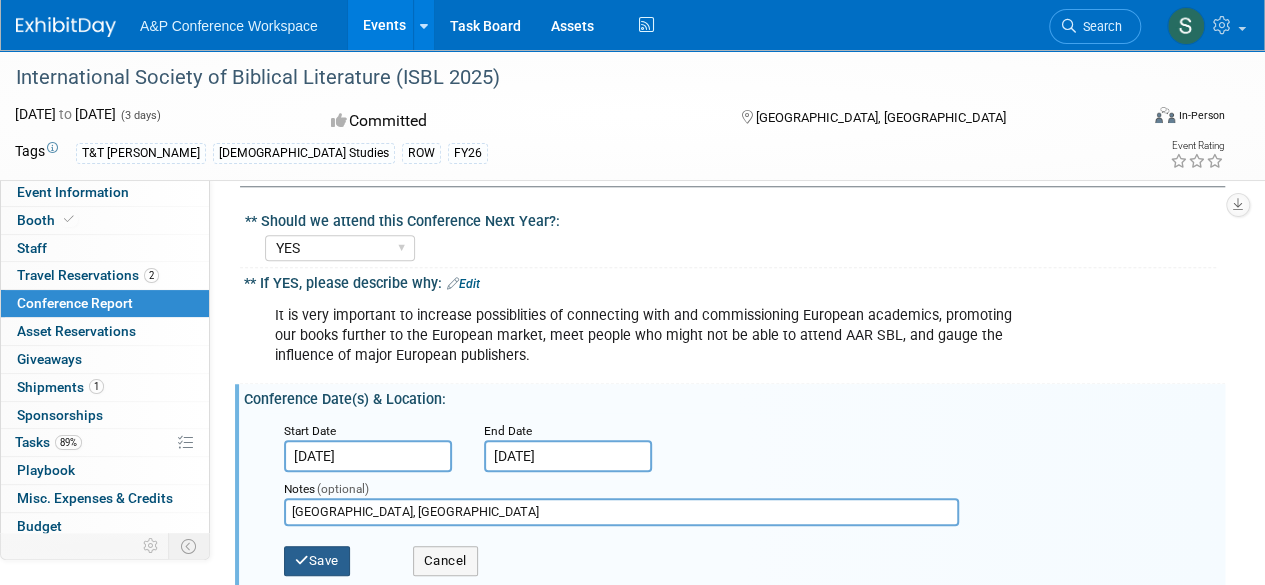 click on "Save" at bounding box center [317, 561] 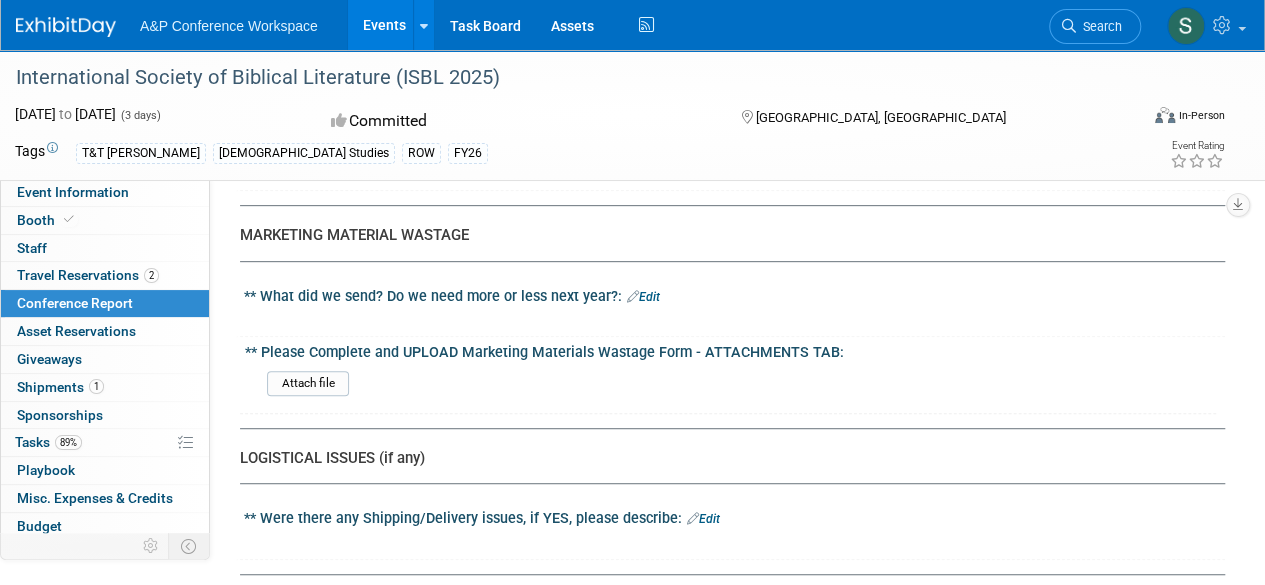 scroll, scrollTop: 4216, scrollLeft: 0, axis: vertical 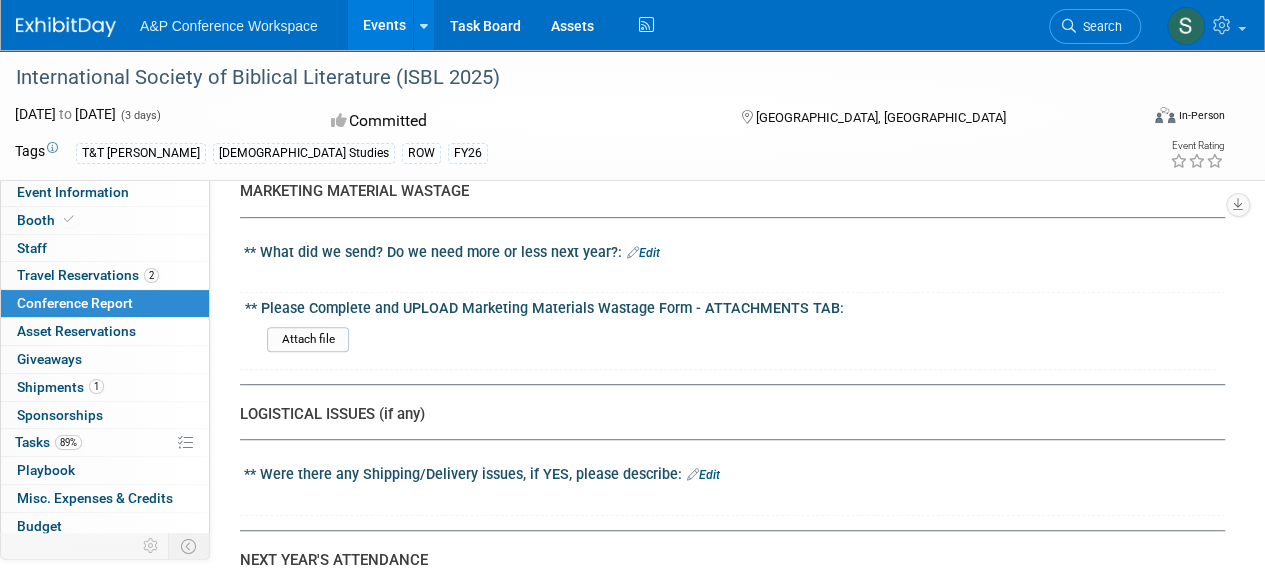 click on "Edit" at bounding box center [703, 475] 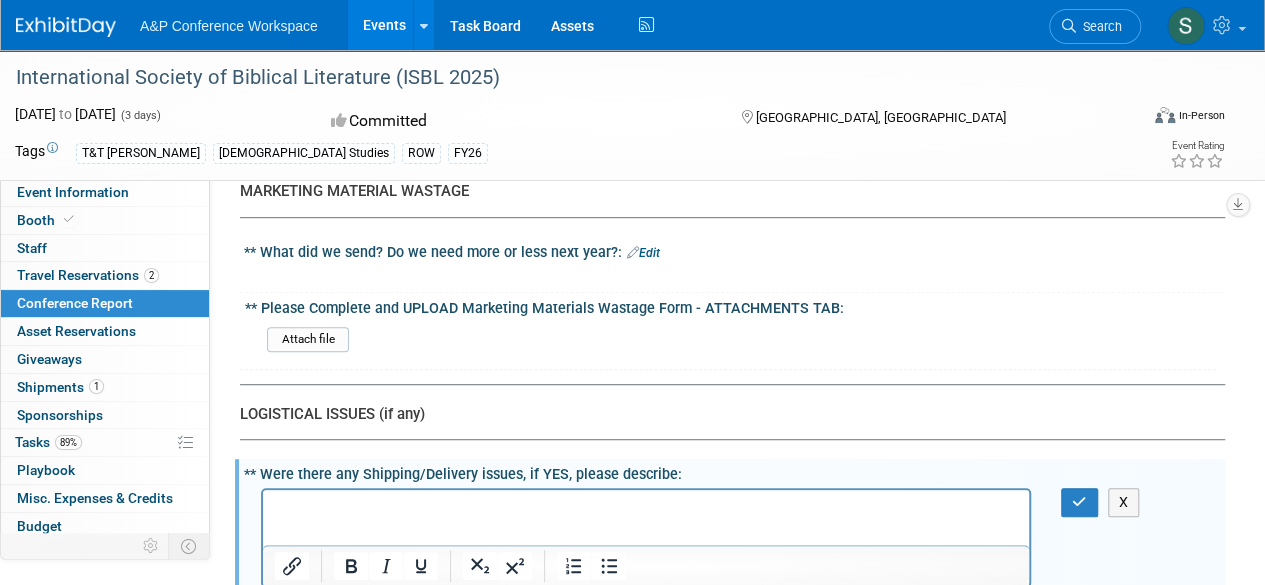 scroll, scrollTop: 0, scrollLeft: 0, axis: both 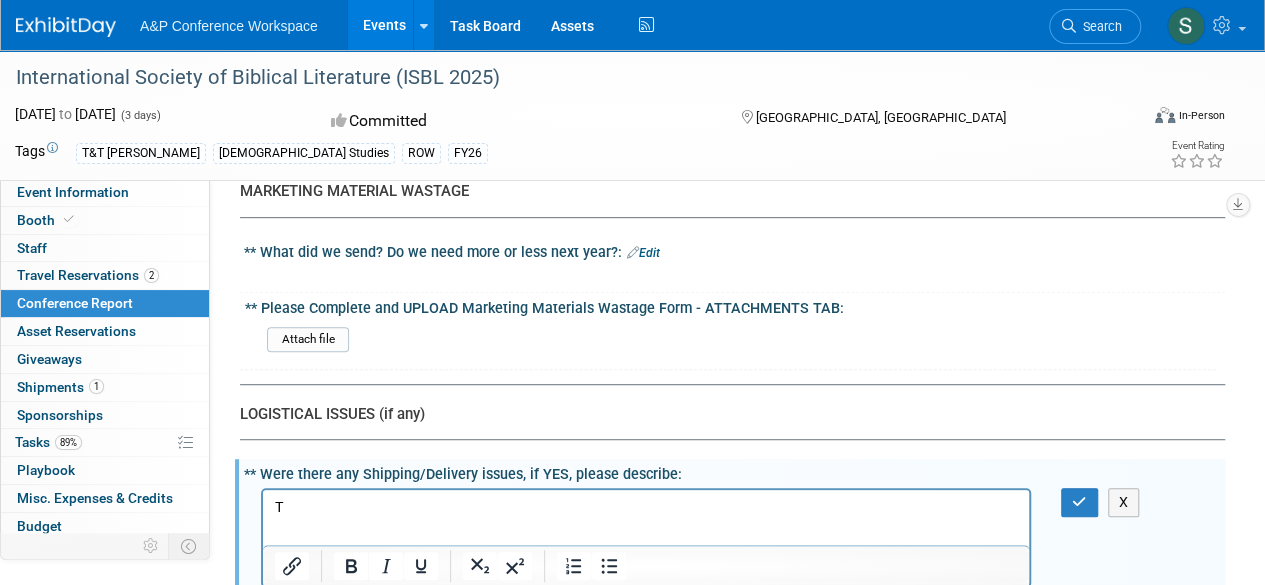 type 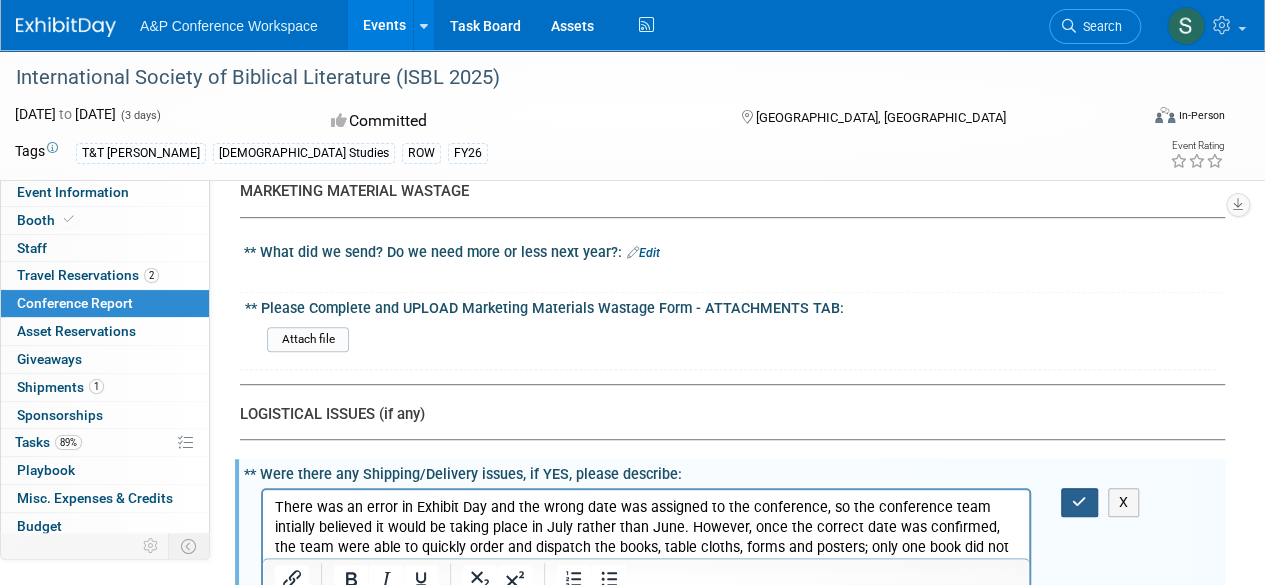 click at bounding box center (1079, 502) 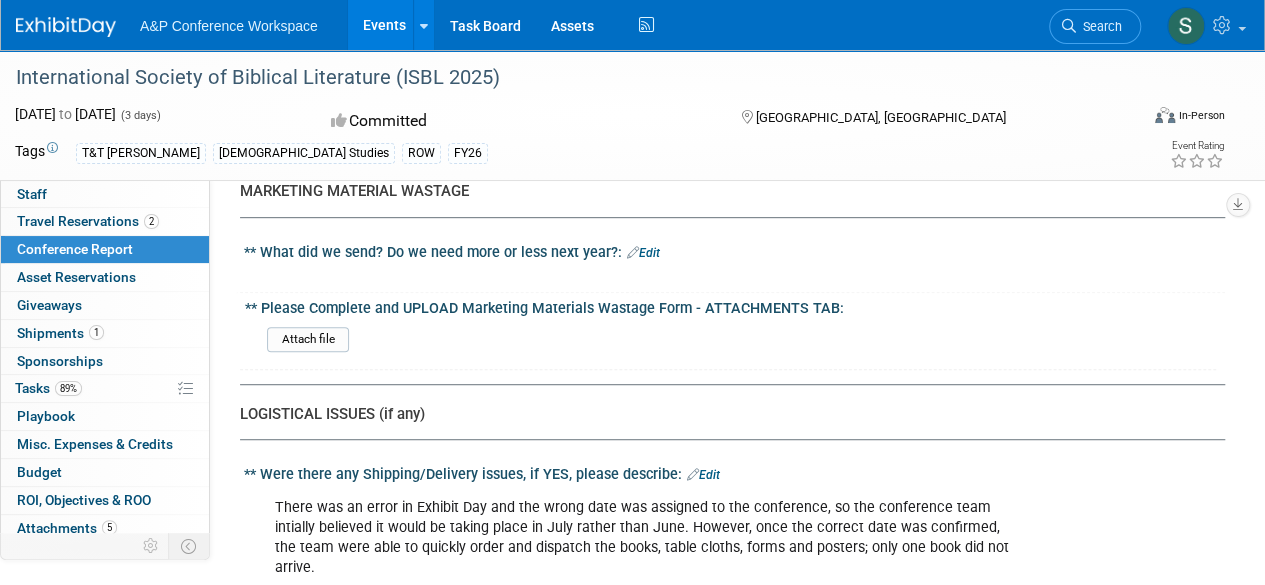 scroll, scrollTop: 86, scrollLeft: 0, axis: vertical 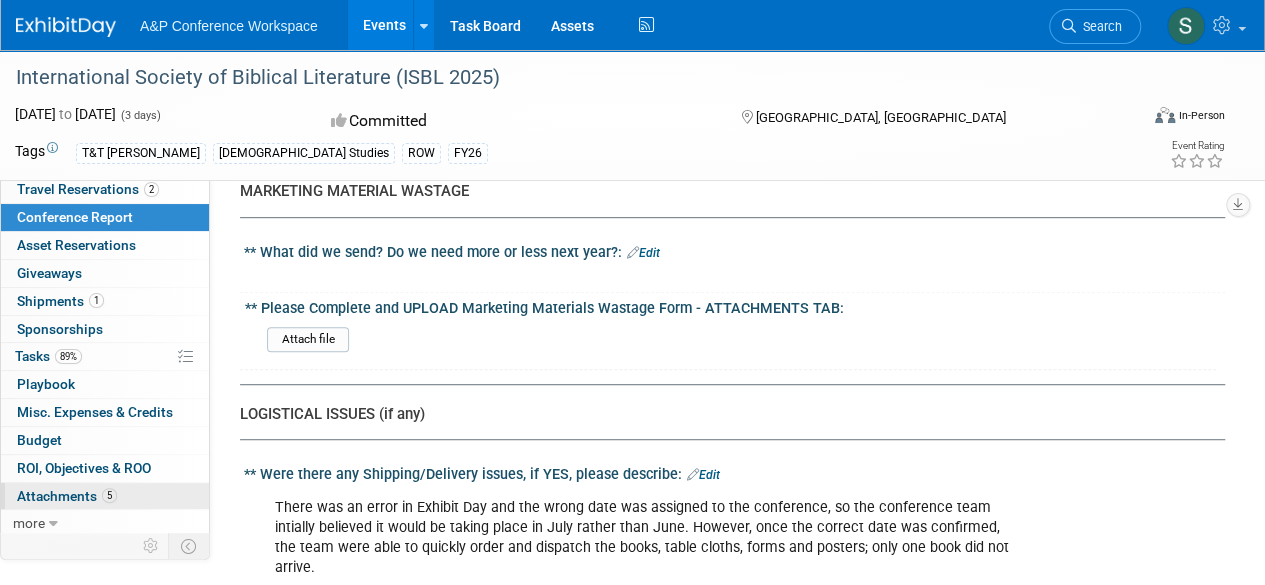click on "Attachments 5" at bounding box center [67, 496] 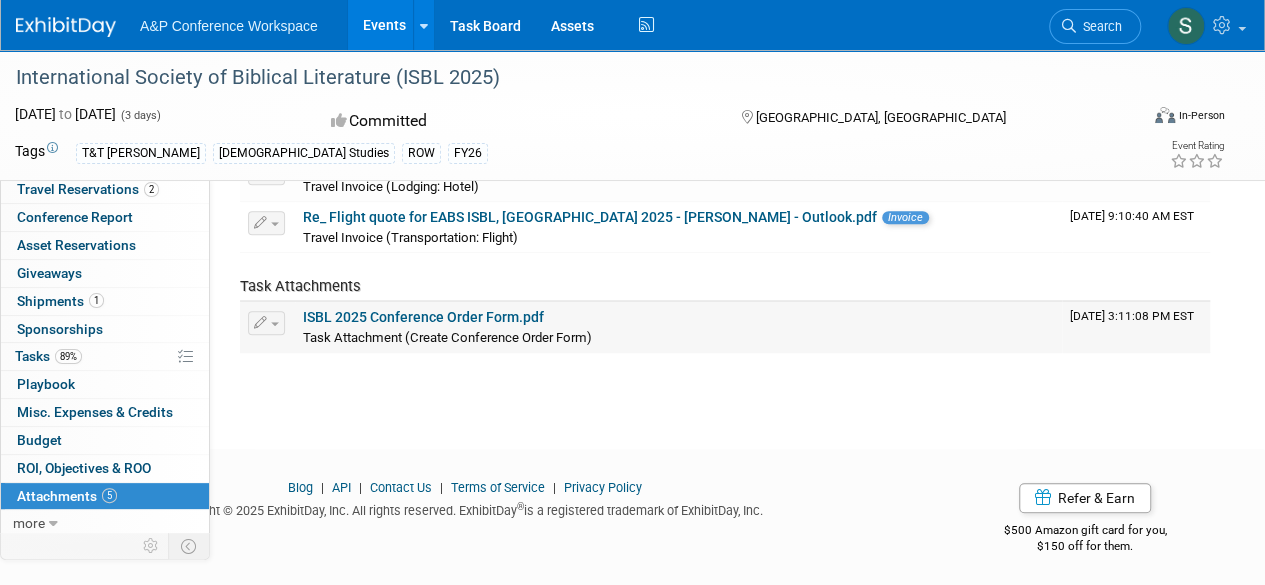 scroll, scrollTop: 0, scrollLeft: 0, axis: both 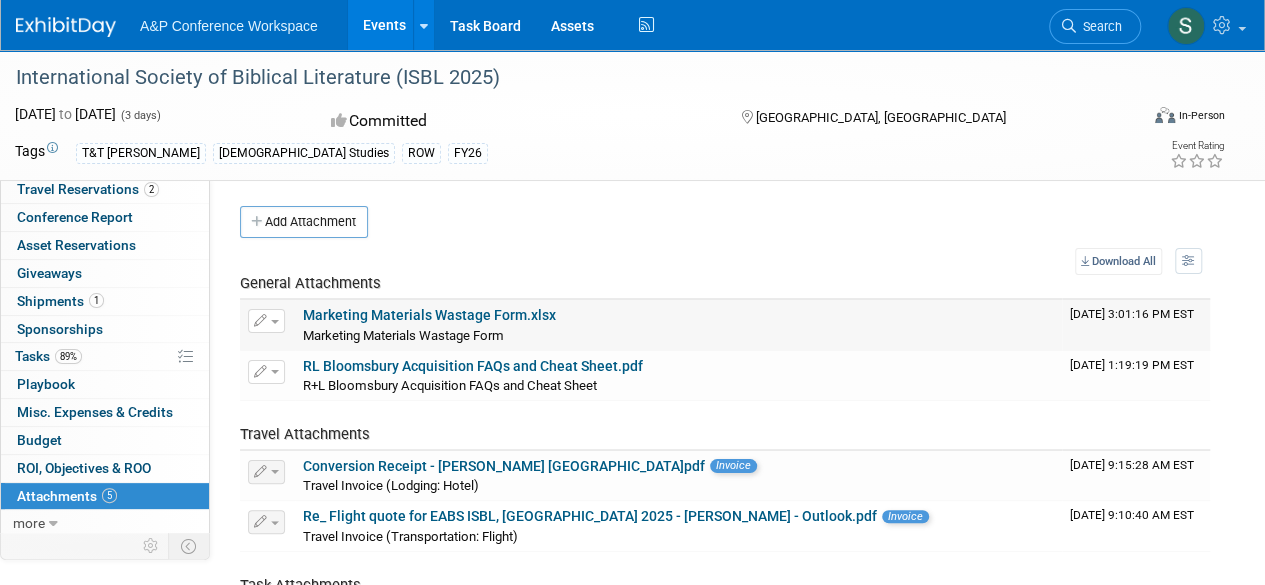 click at bounding box center (266, 321) 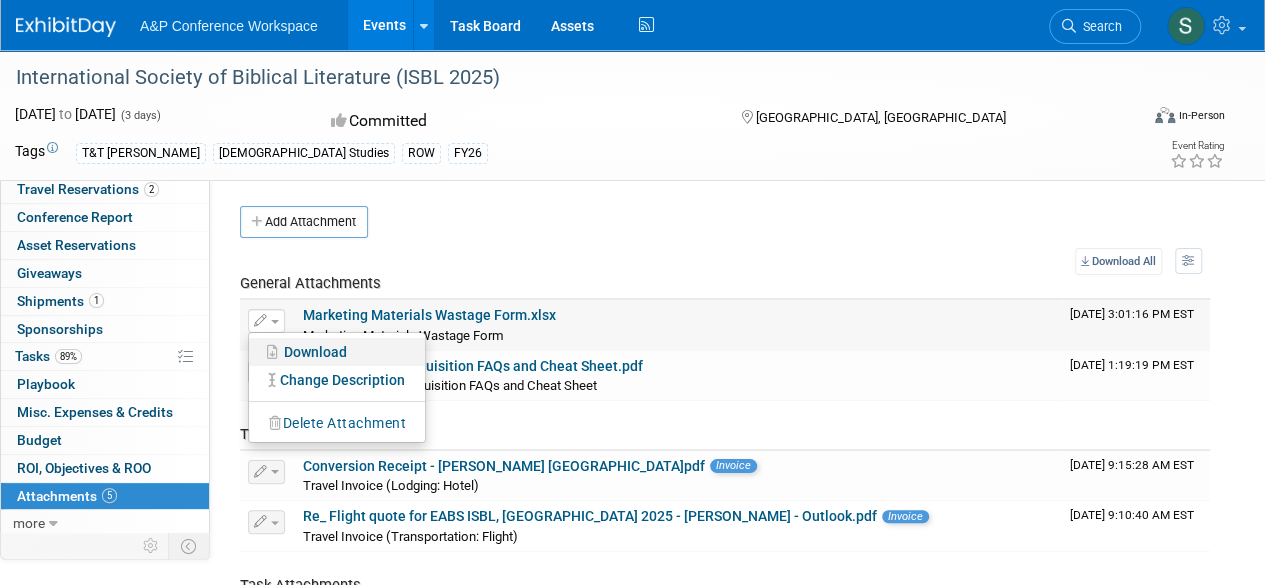 click on "Download" at bounding box center (337, 352) 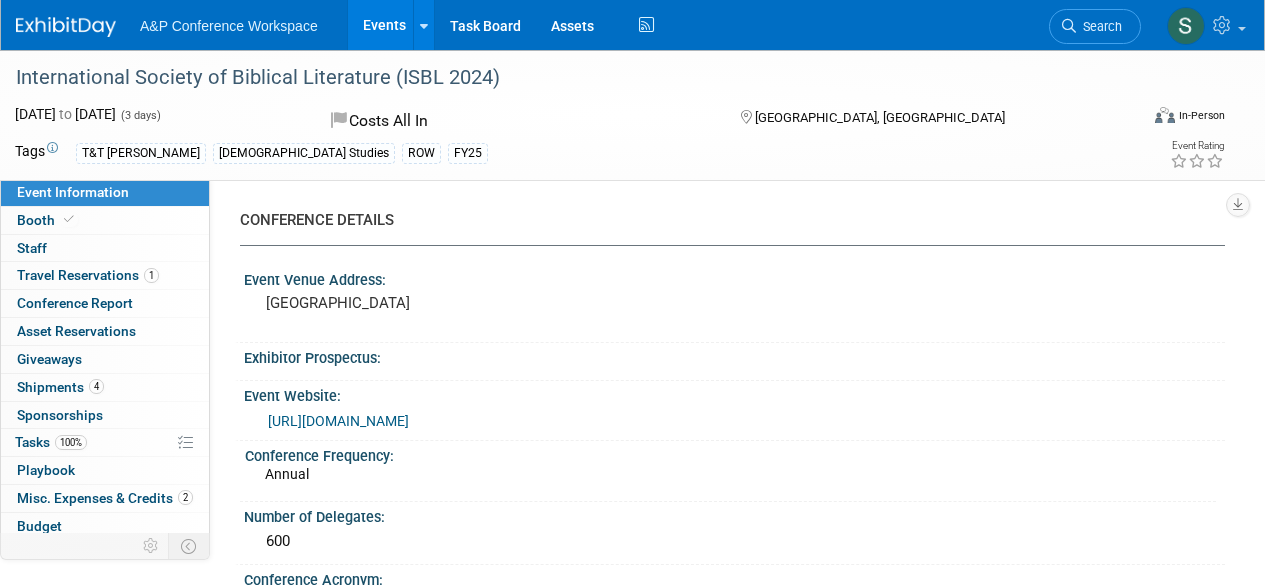 scroll, scrollTop: 2230, scrollLeft: 0, axis: vertical 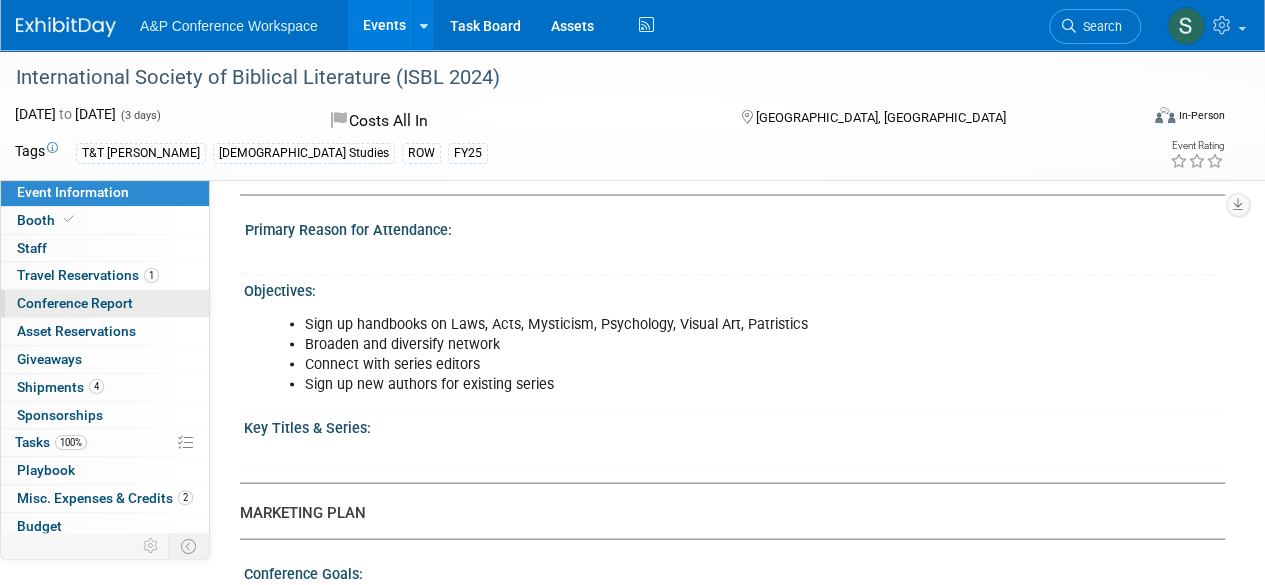 click on "Conference Report" at bounding box center [75, 303] 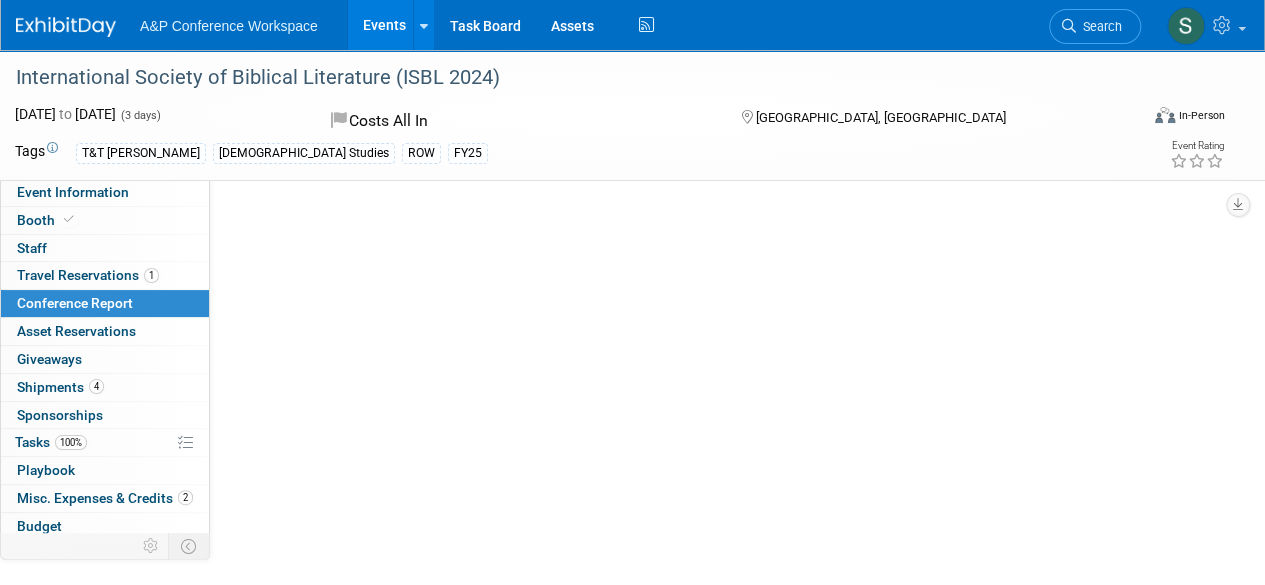 scroll, scrollTop: 0, scrollLeft: 0, axis: both 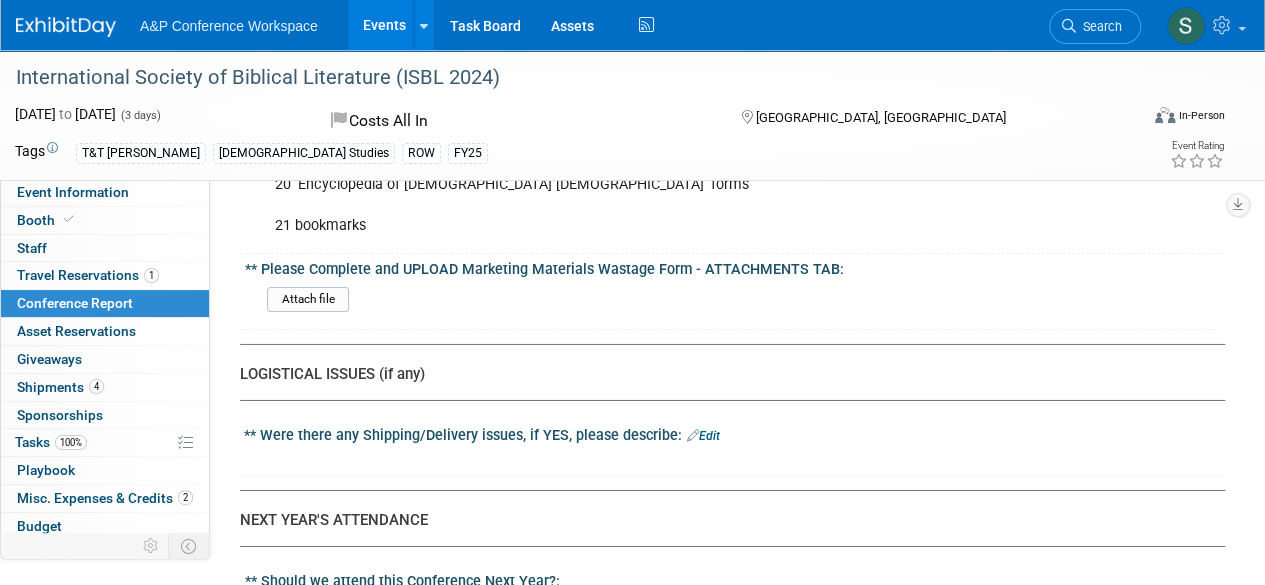 drag, startPoint x: 763, startPoint y: 378, endPoint x: 421, endPoint y: 371, distance: 342.07162 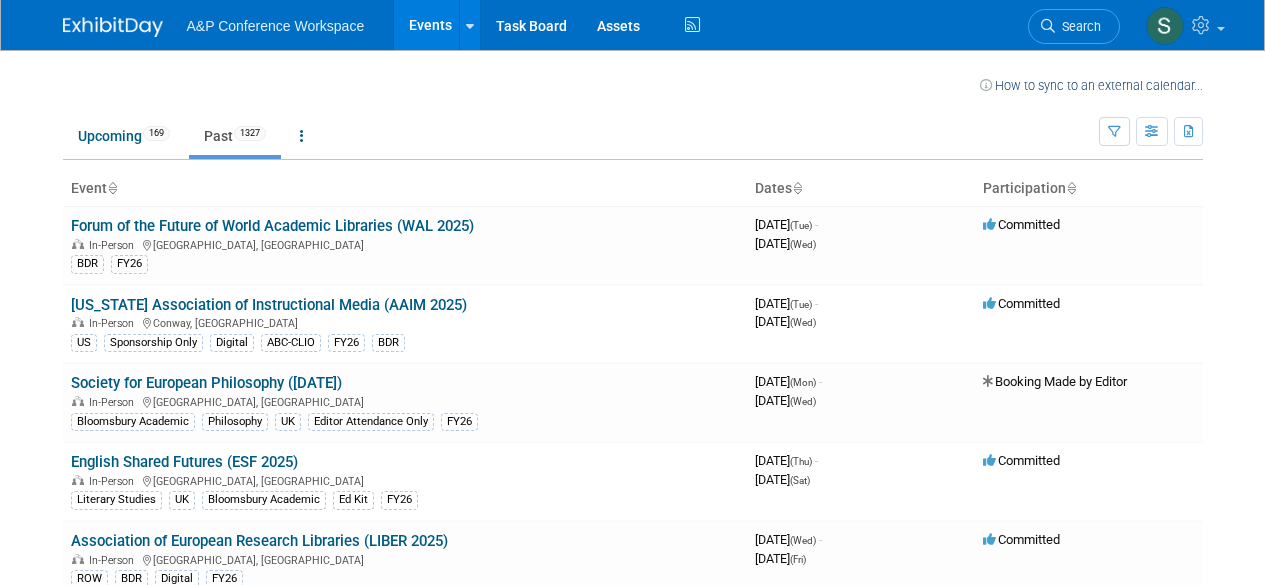 scroll, scrollTop: 600, scrollLeft: 0, axis: vertical 